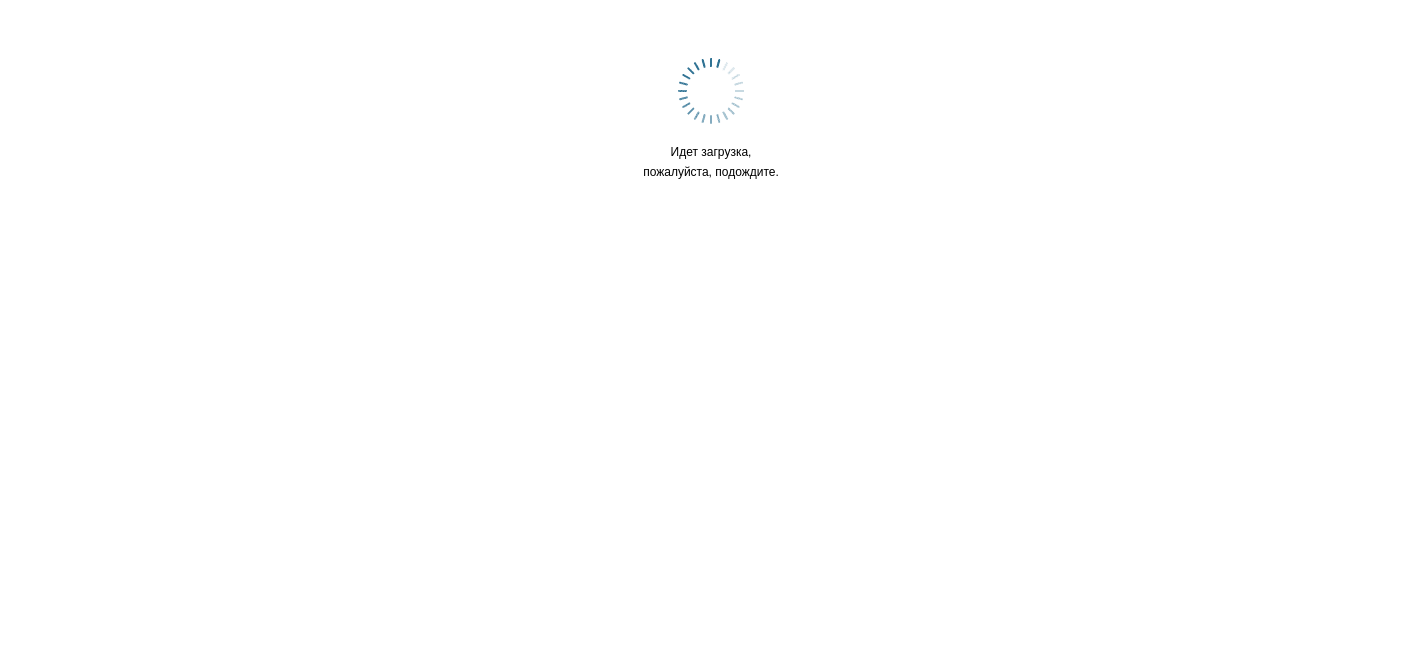 scroll, scrollTop: 0, scrollLeft: 0, axis: both 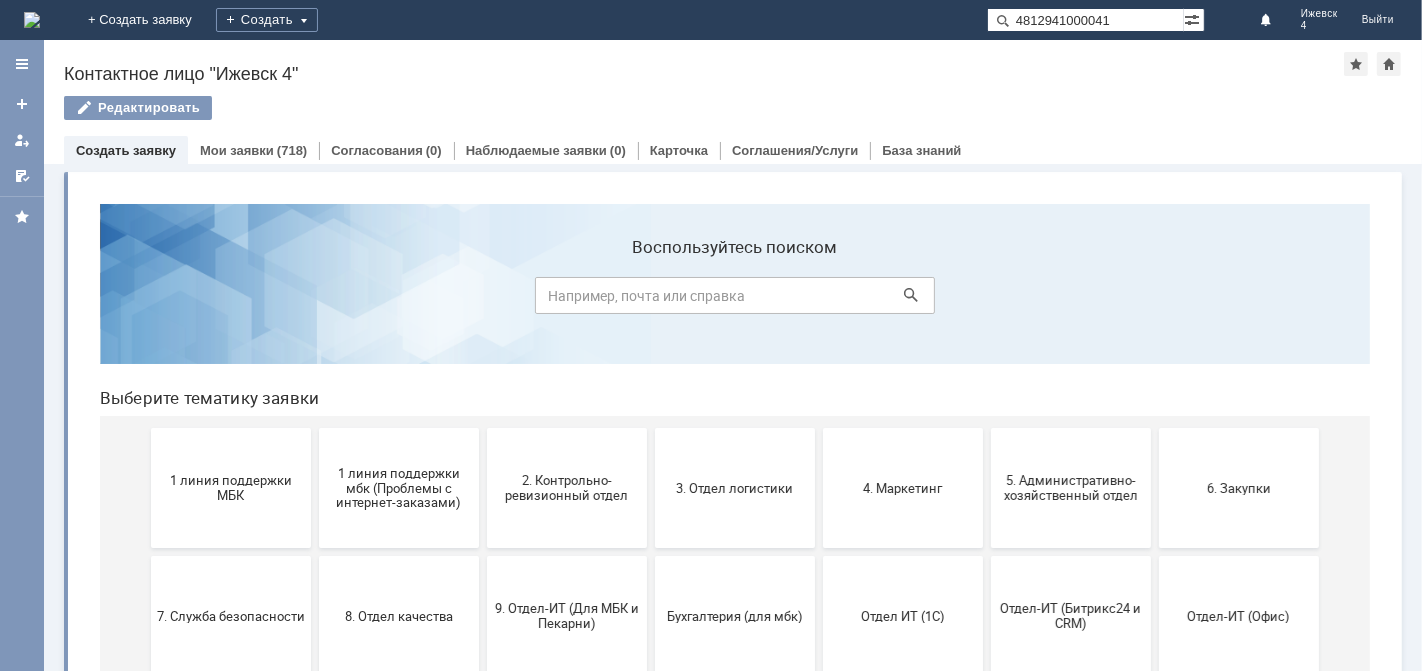 type on "4812941000041" 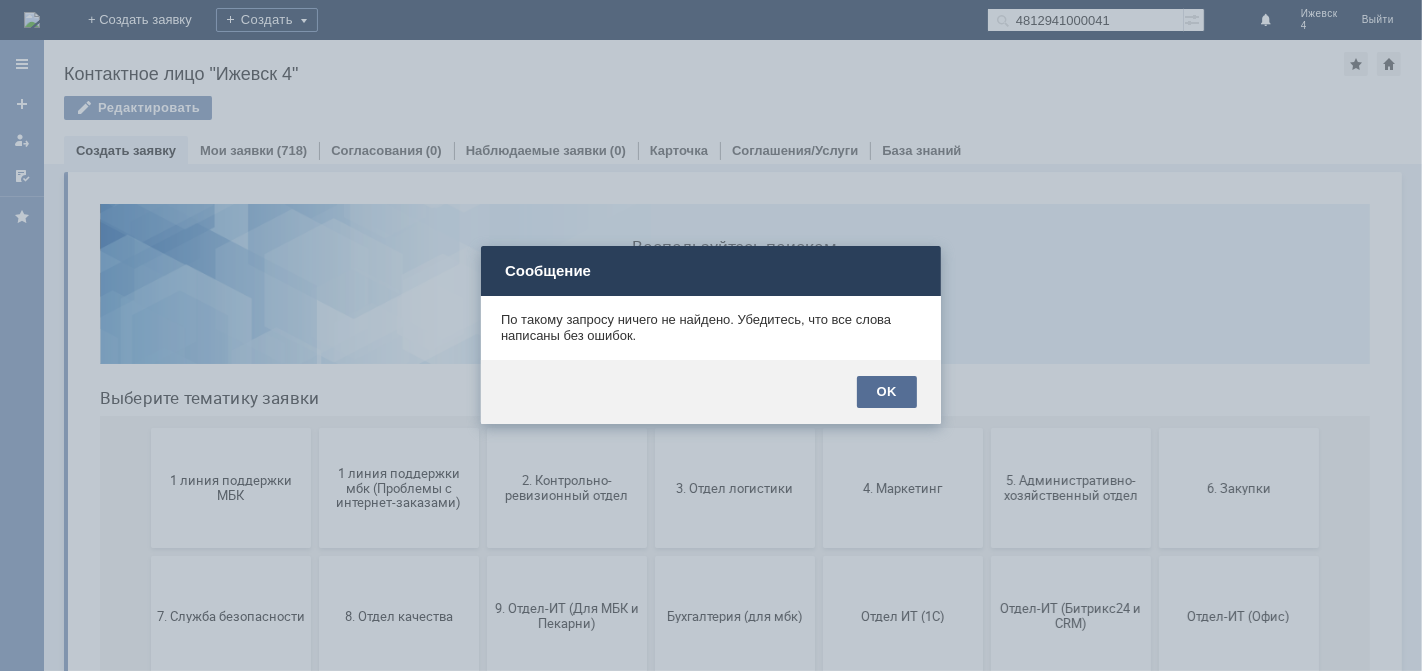 click on "OK" at bounding box center (887, 392) 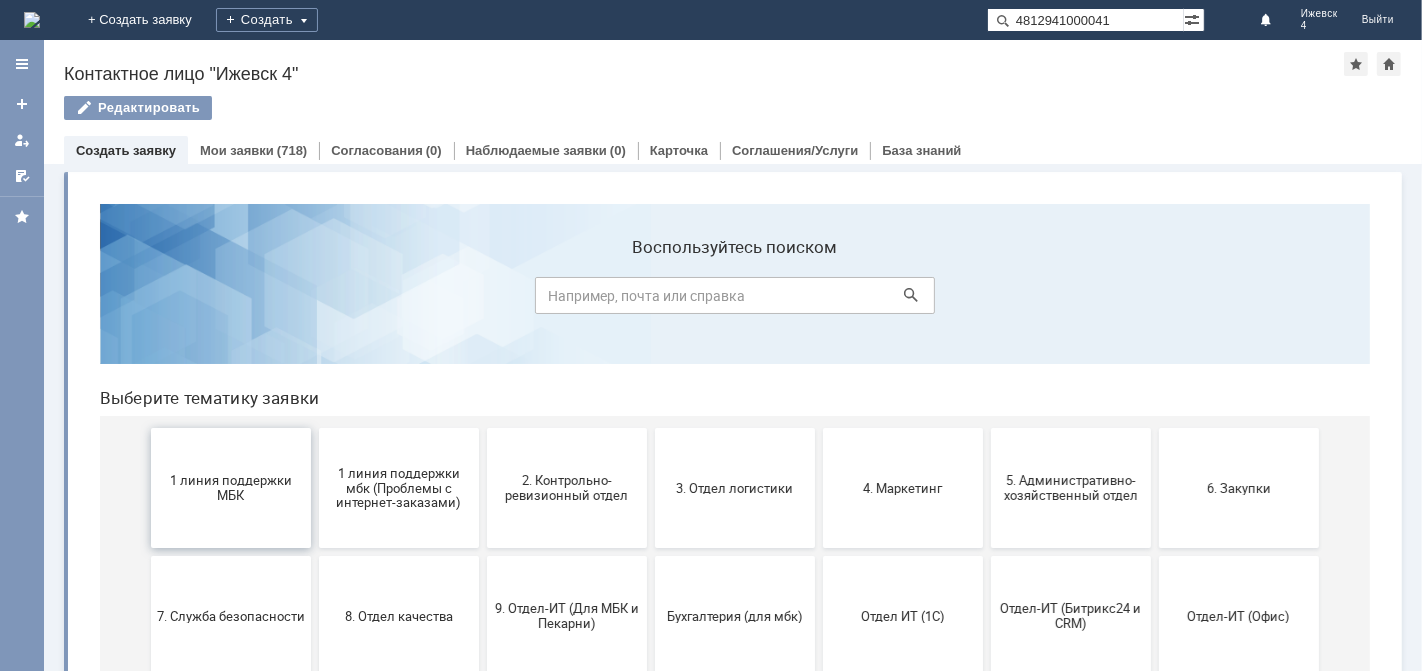 click on "1 линия поддержки МБК" at bounding box center (230, 487) 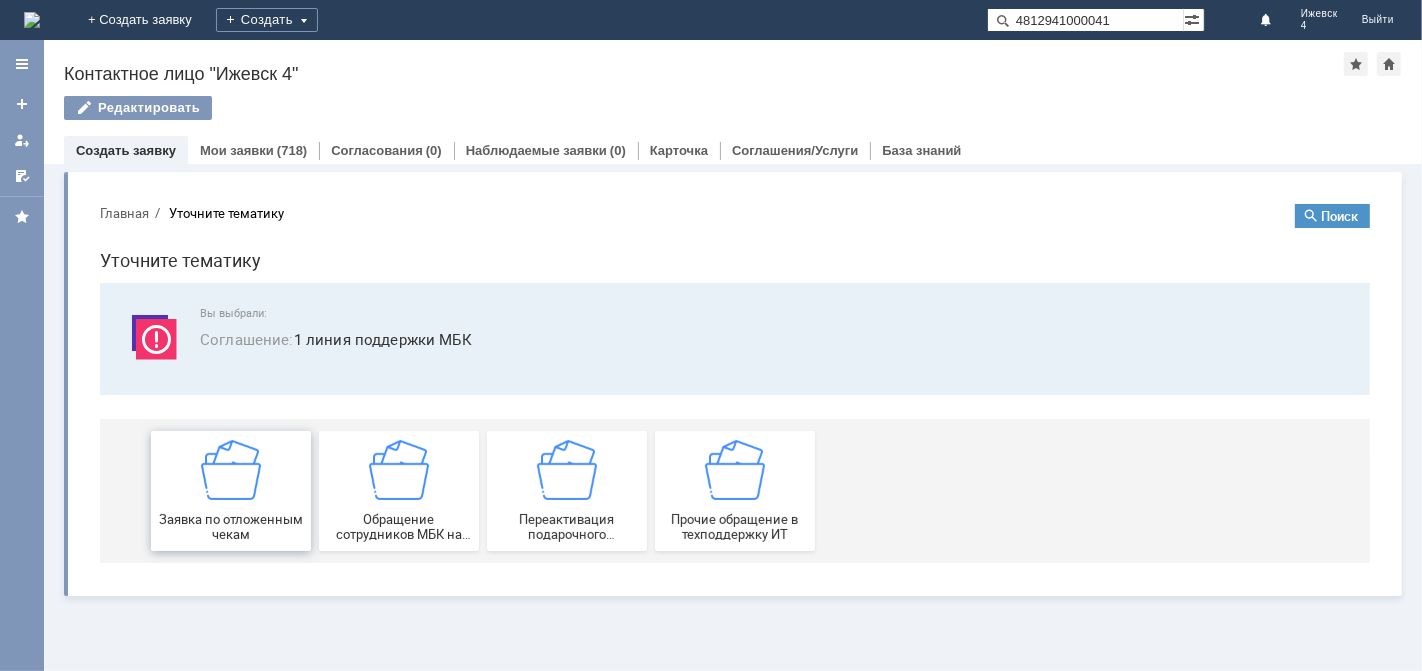 click at bounding box center (230, 469) 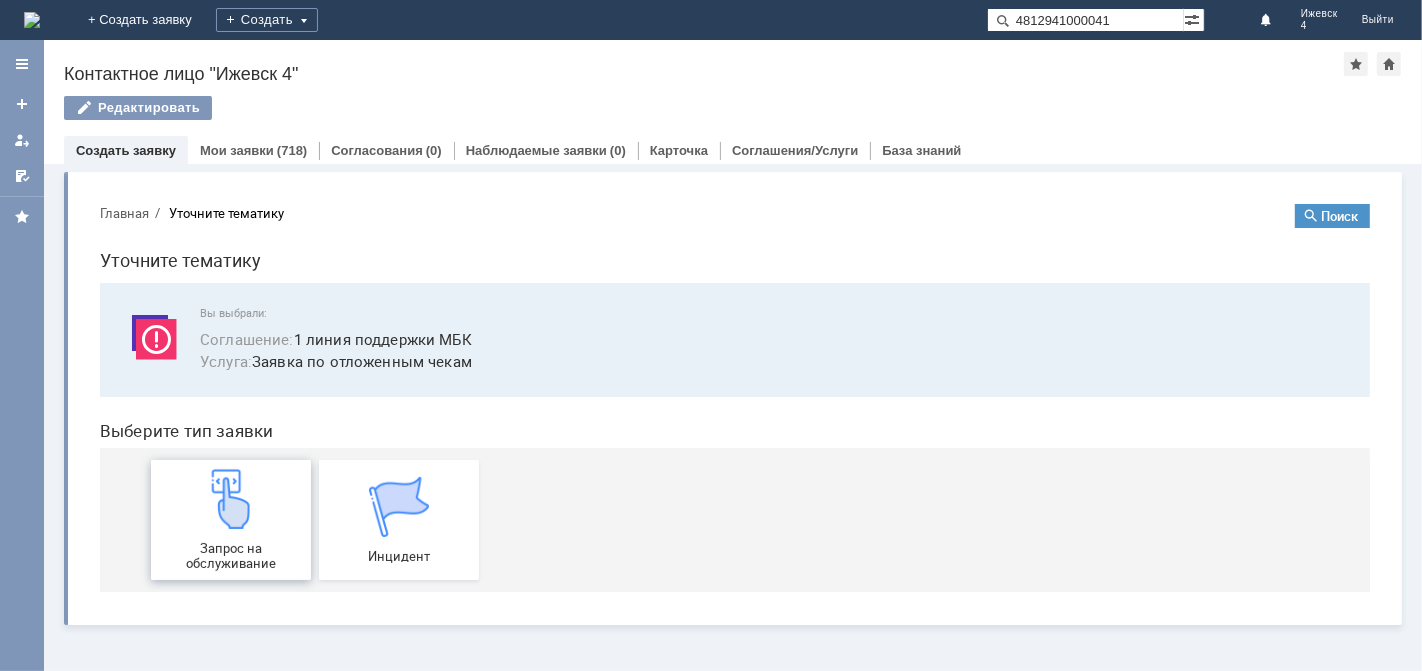 click at bounding box center (230, 498) 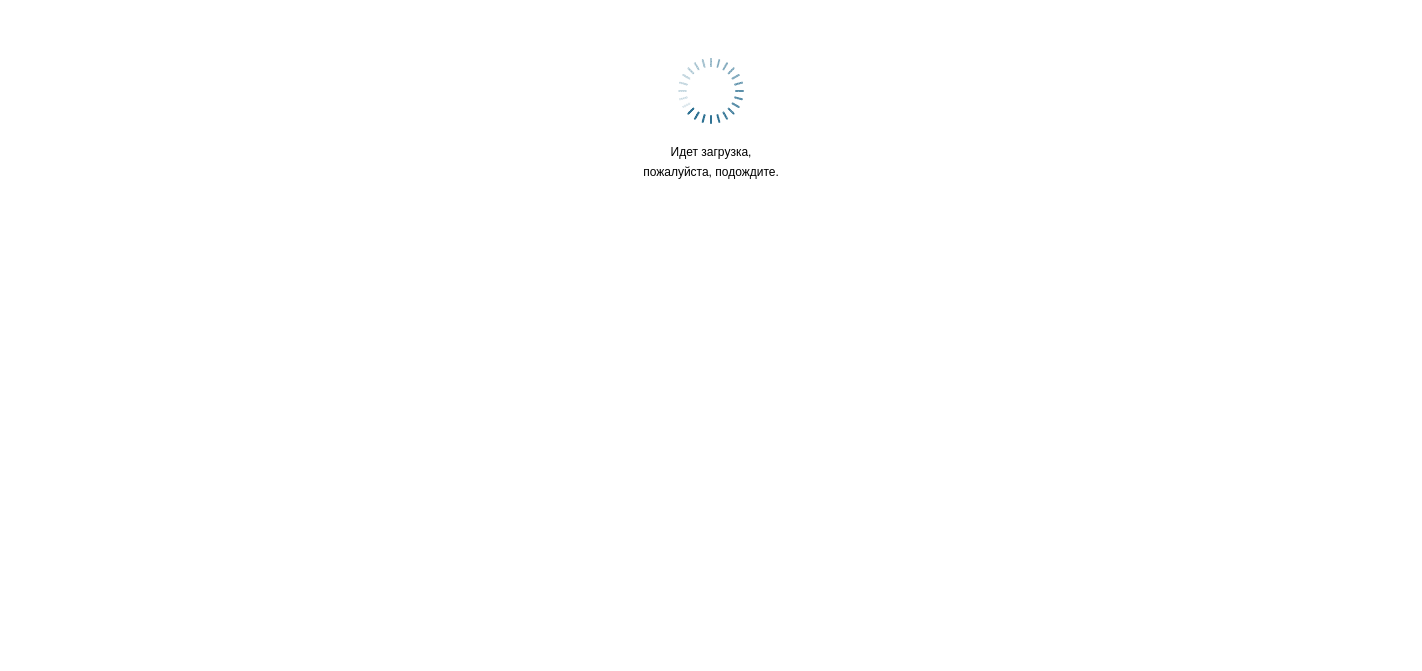 scroll, scrollTop: 0, scrollLeft: 0, axis: both 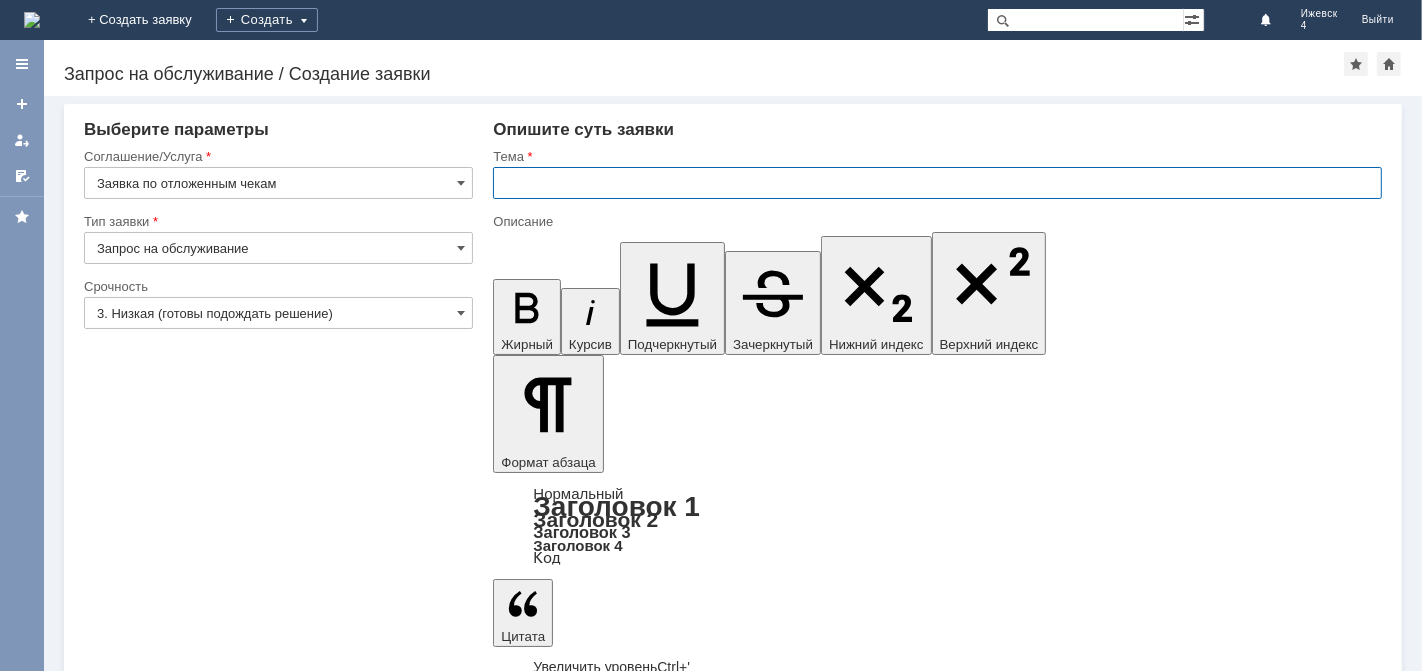click at bounding box center [937, 183] 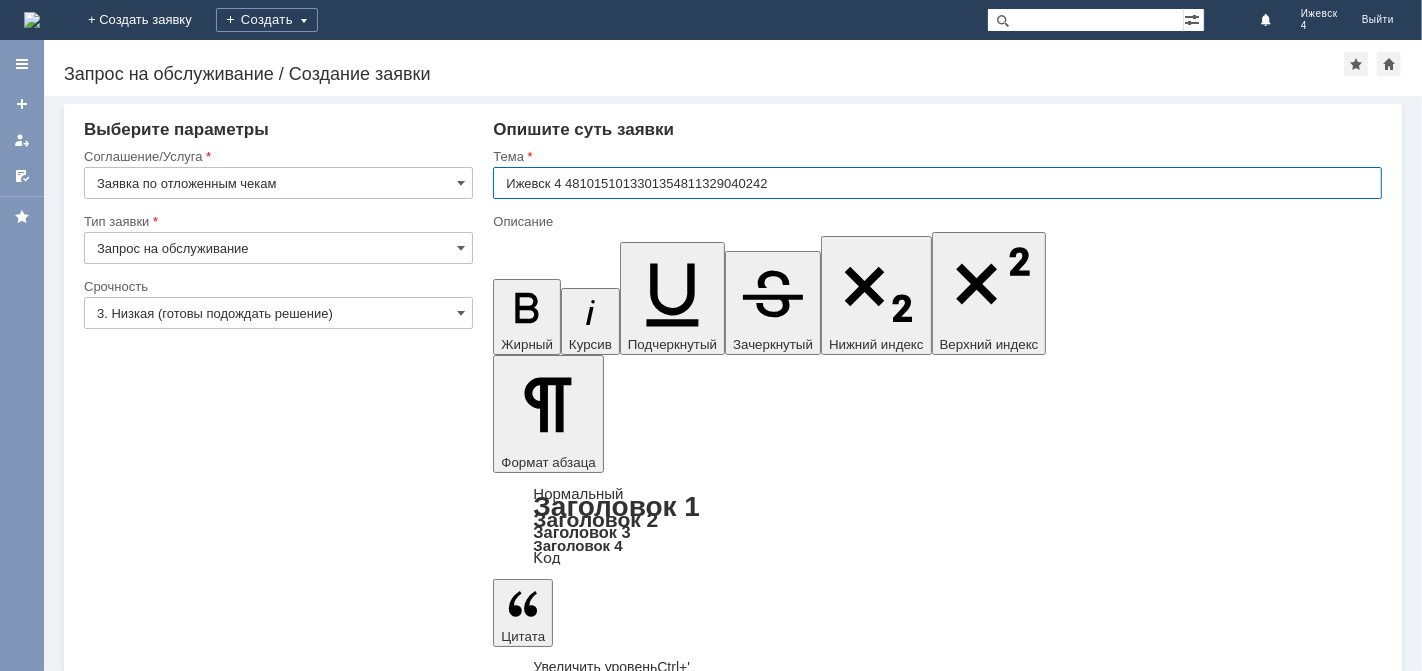click on "Ижевск 4 4810151013301354811329040242" at bounding box center (937, 183) 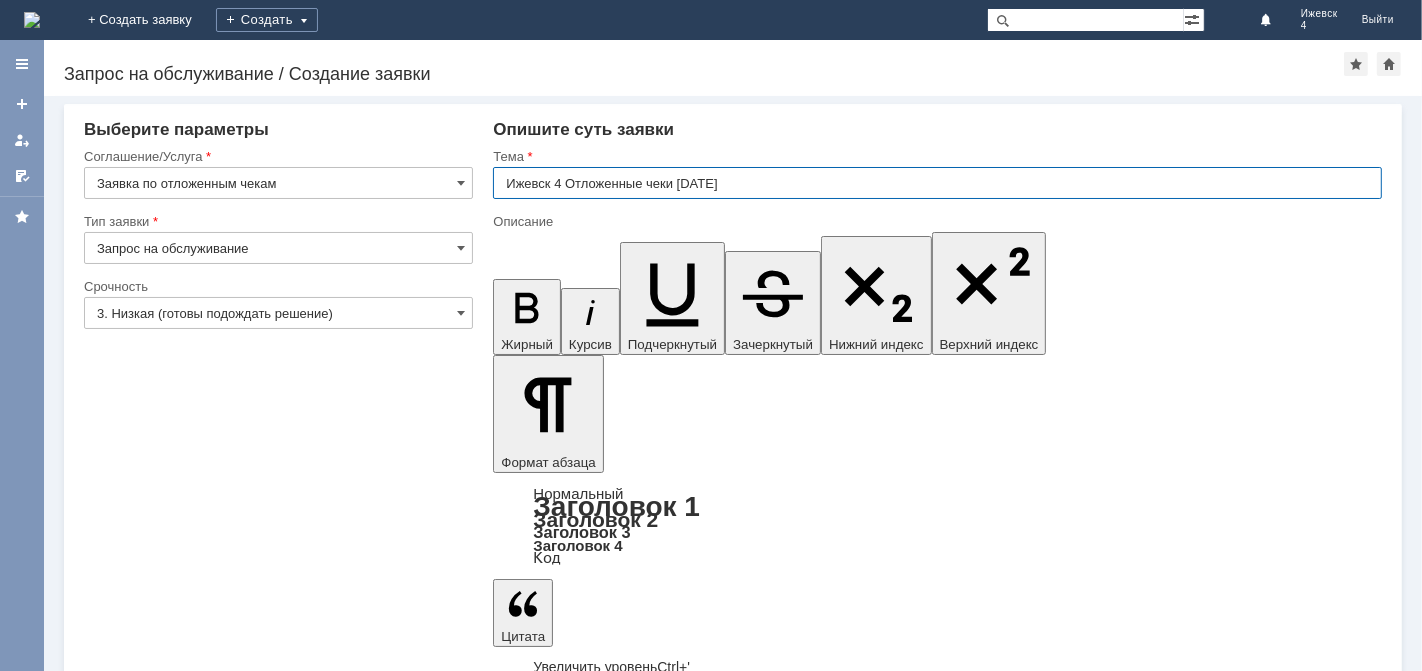 type on "Ижевск 4 Отложенные чеки 12.07.2025" 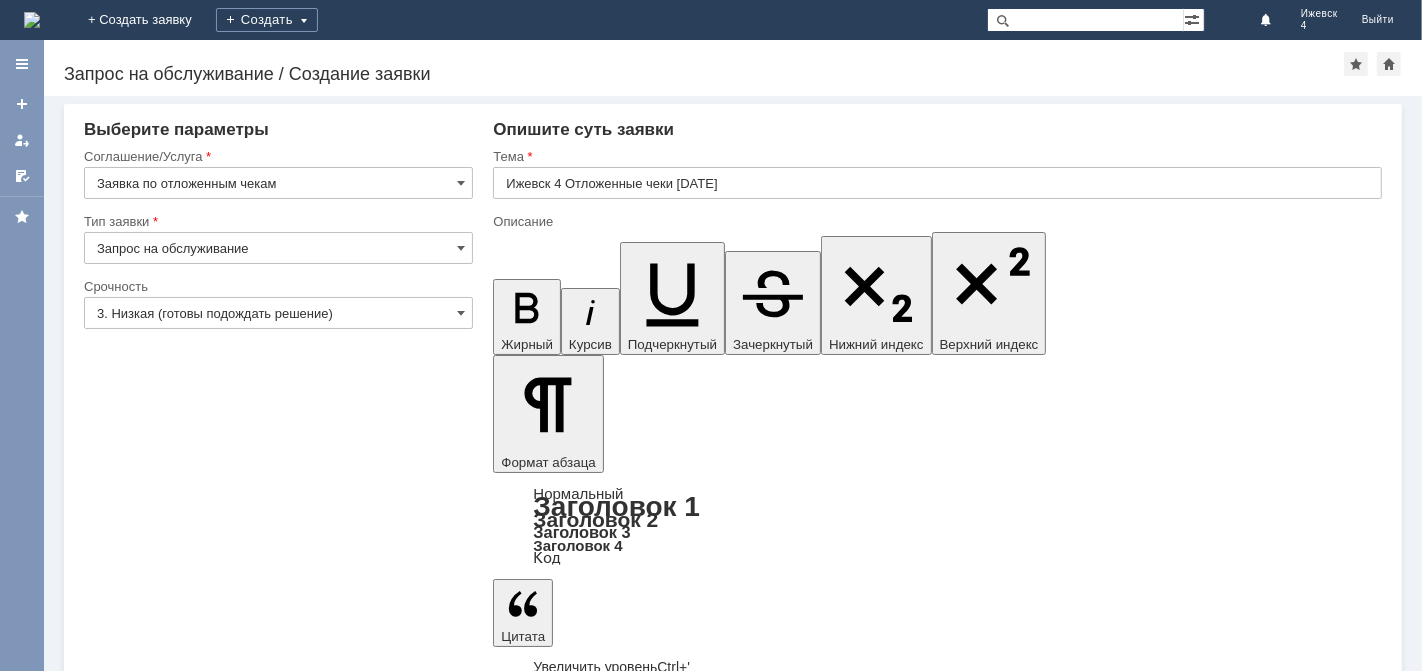 click at bounding box center (656, 5623) 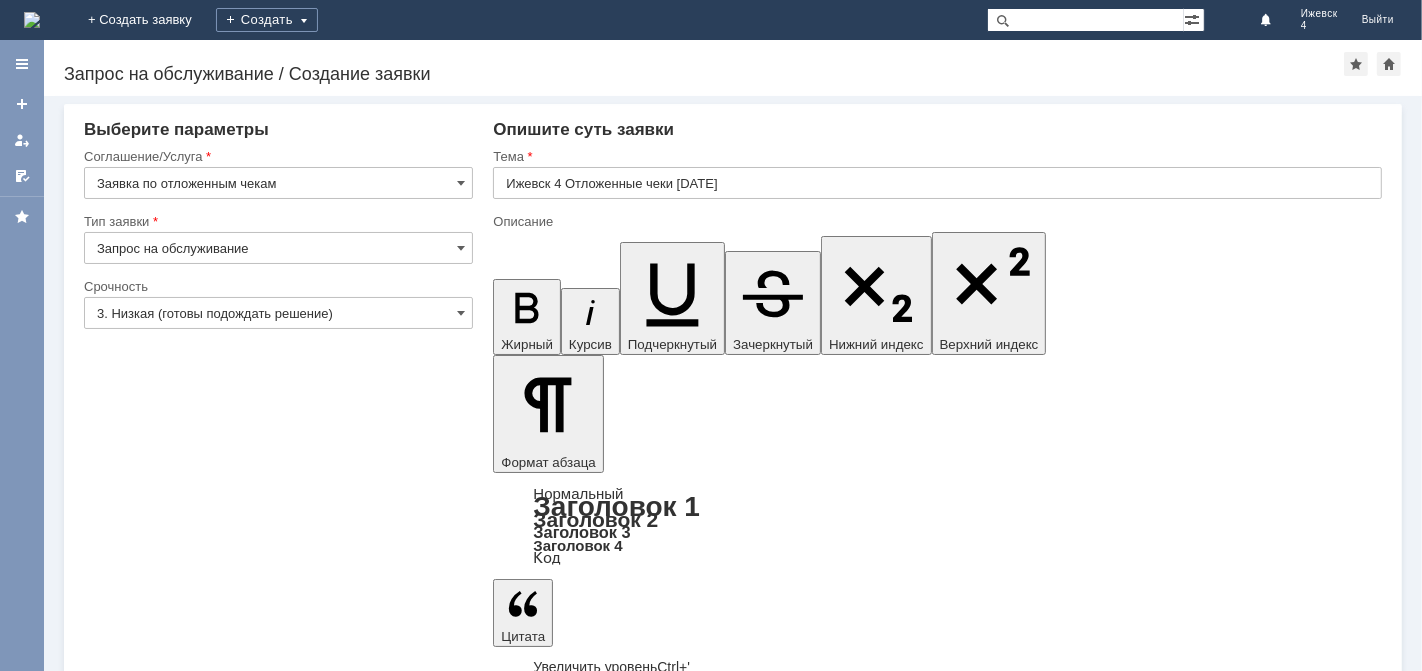 type 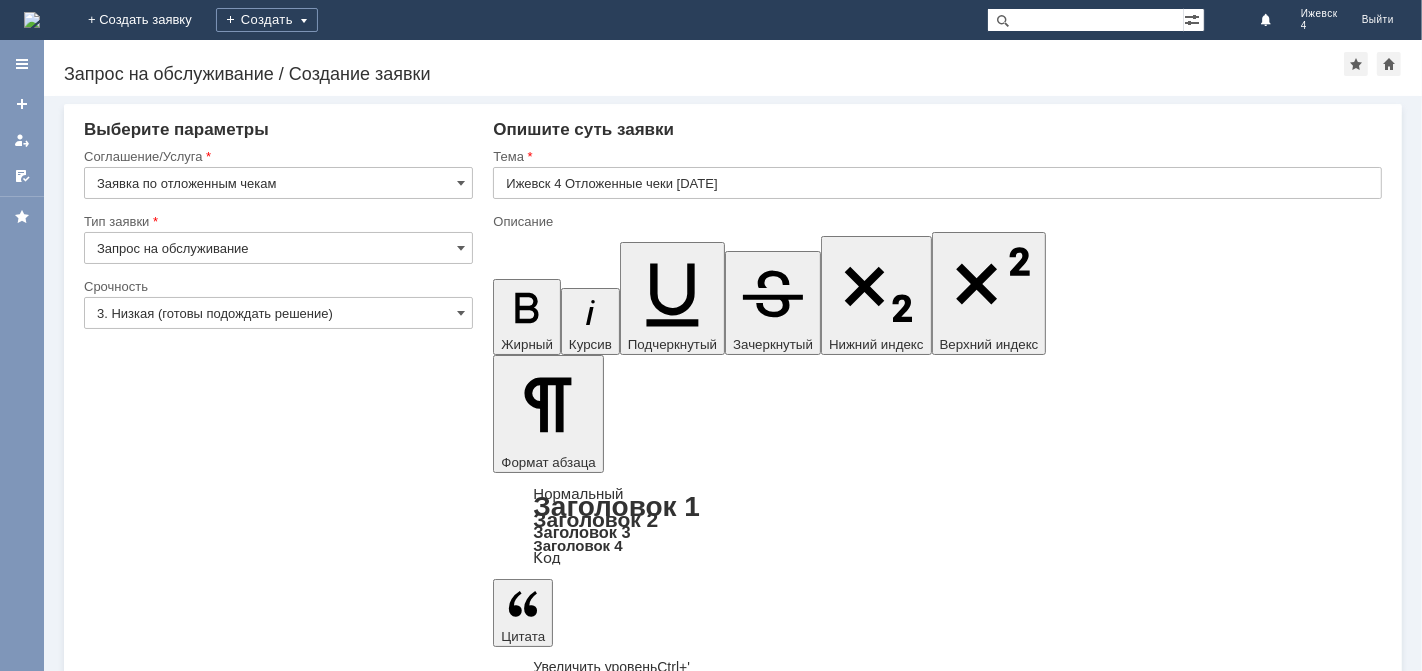 click on "Прошу отменить отложенные чеки по МБК  Ижевск 4" at bounding box center [656, 5647] 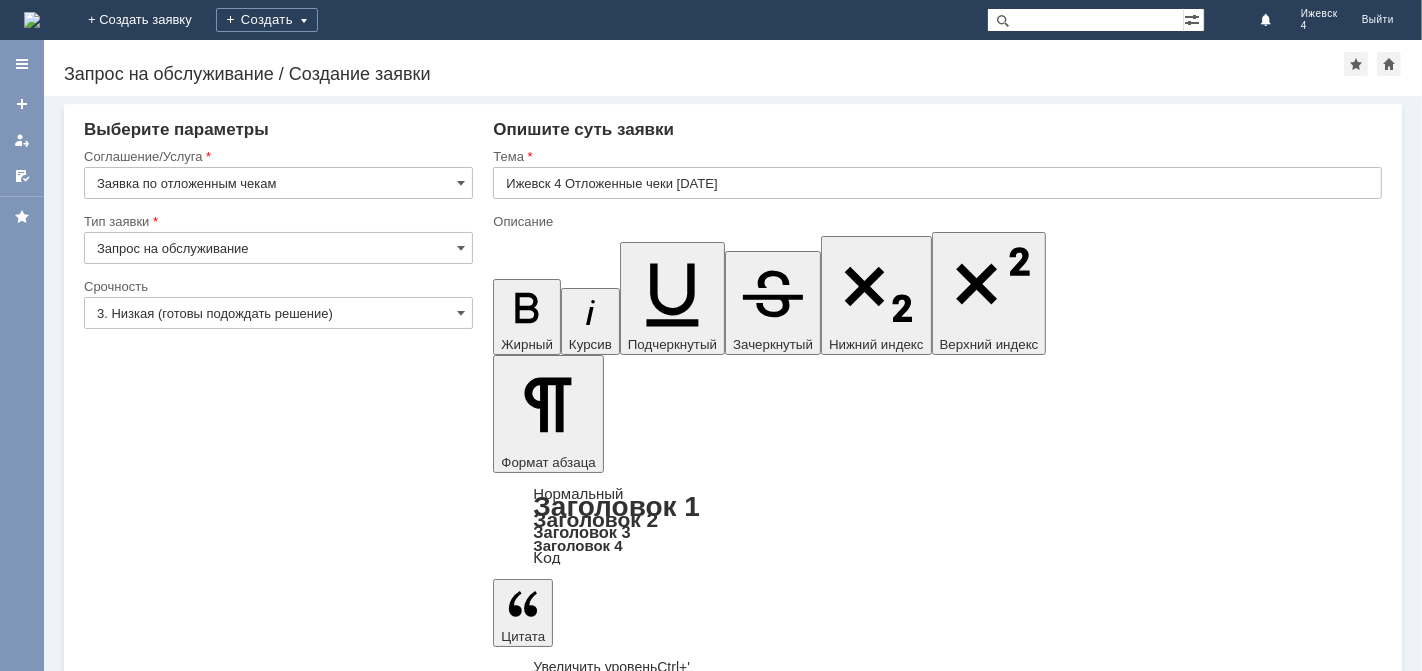 click on "Добавить файл" at bounding box center [569, 5784] 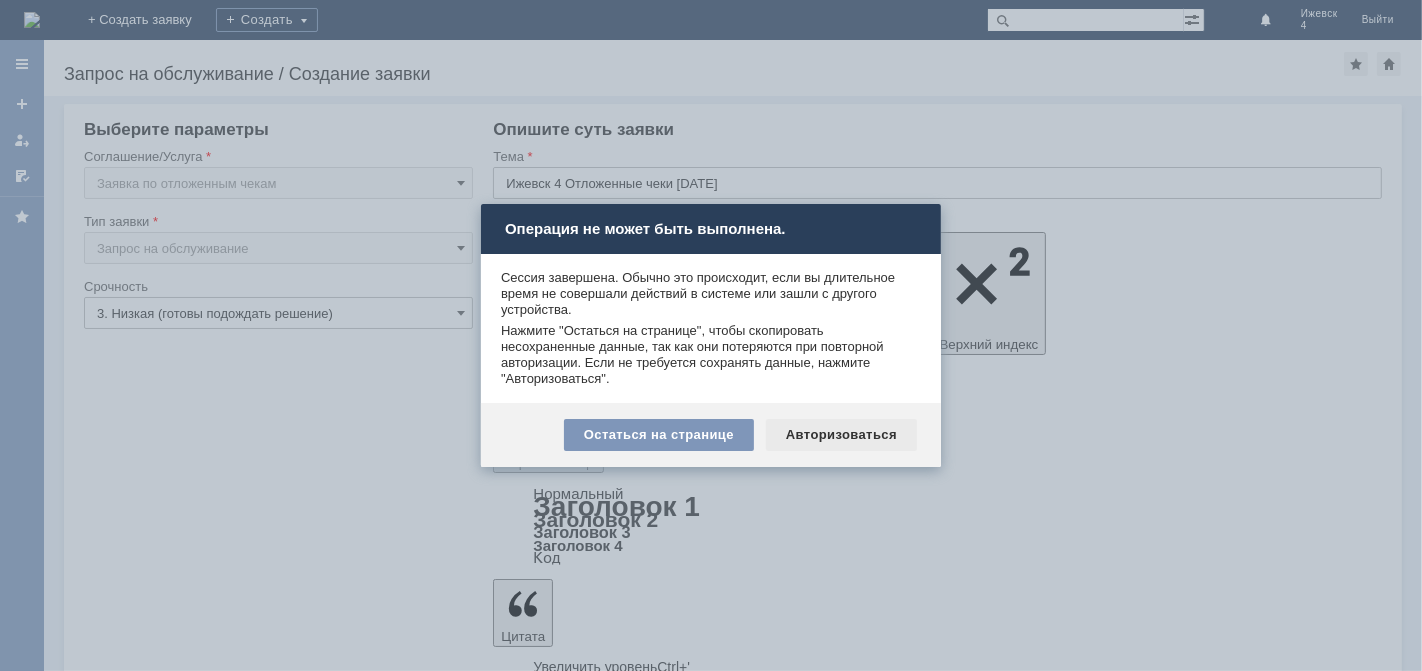 click on "Авторизоваться" at bounding box center [841, 435] 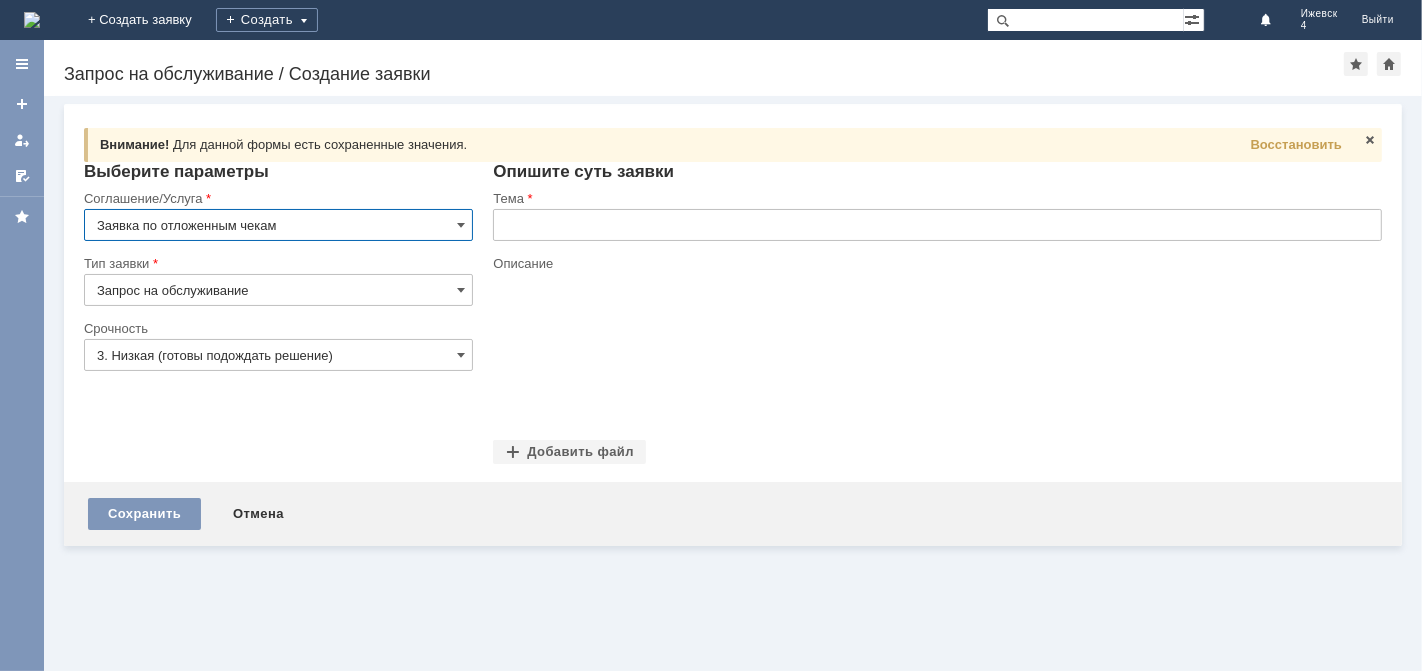 scroll, scrollTop: 0, scrollLeft: 0, axis: both 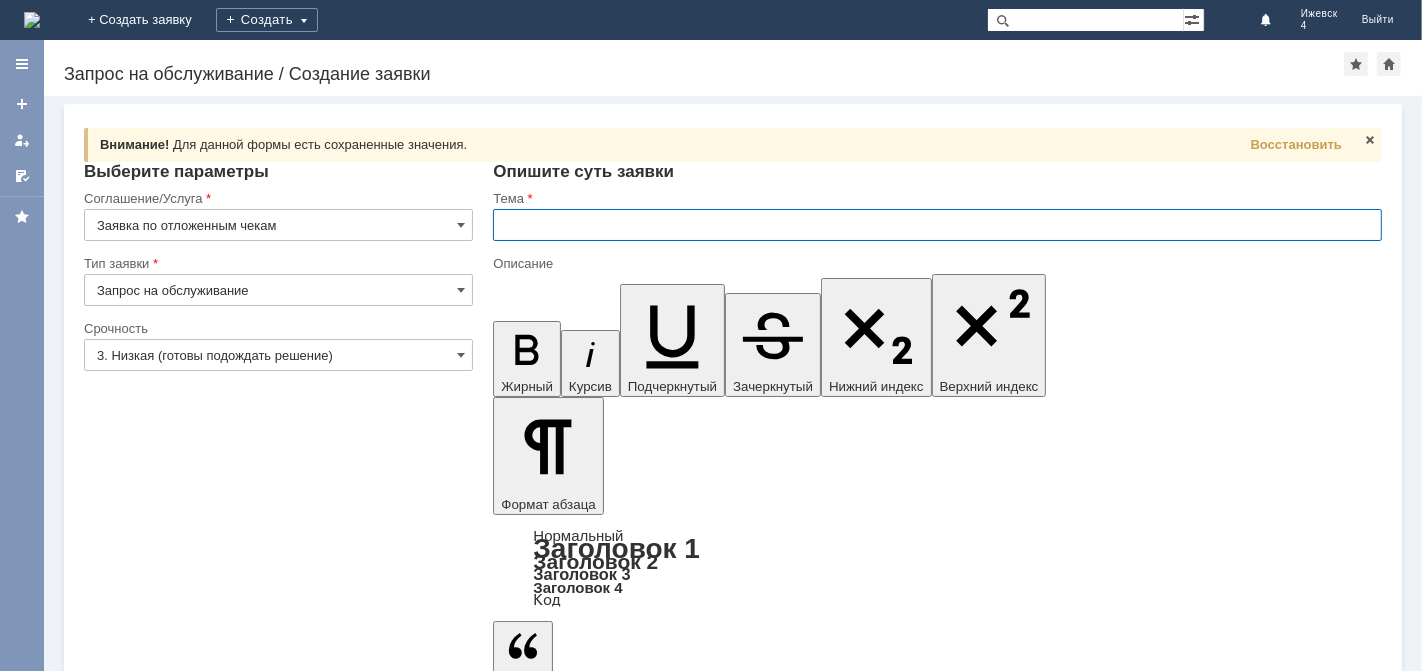 click at bounding box center (937, 225) 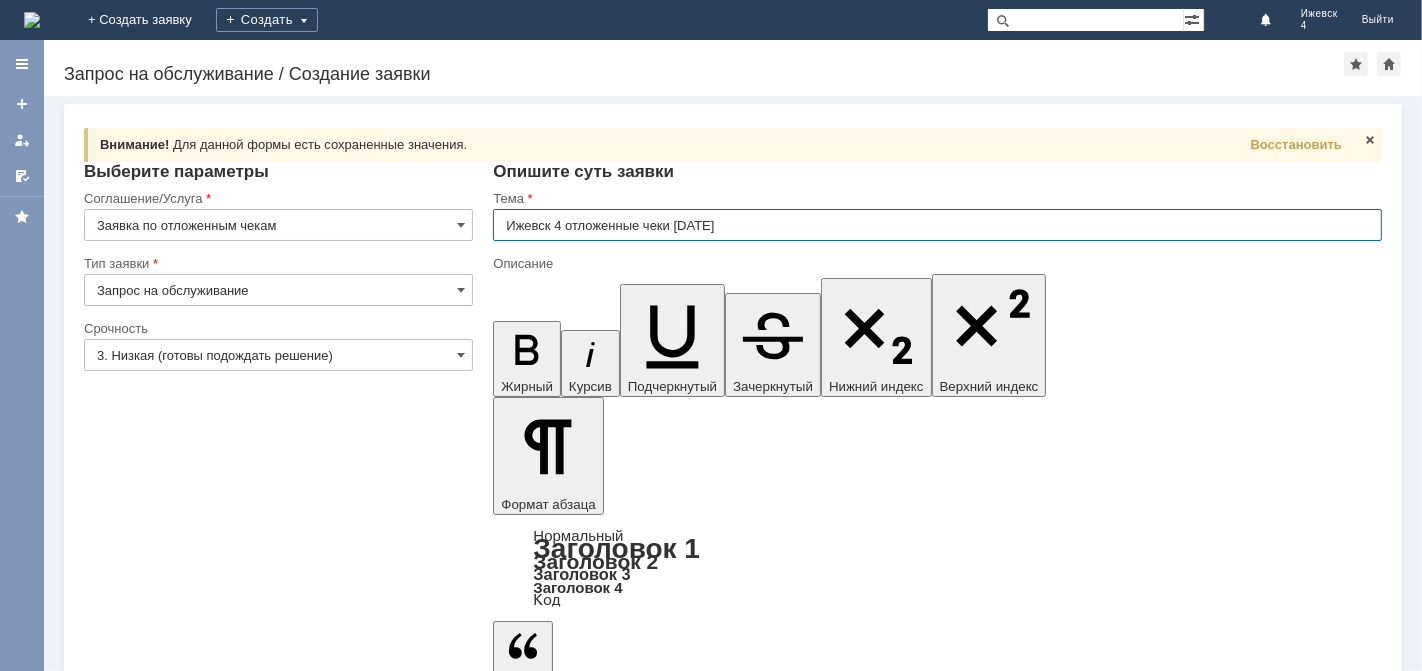 type on "Ижевск 4 отложенные чеки 12.07.2025" 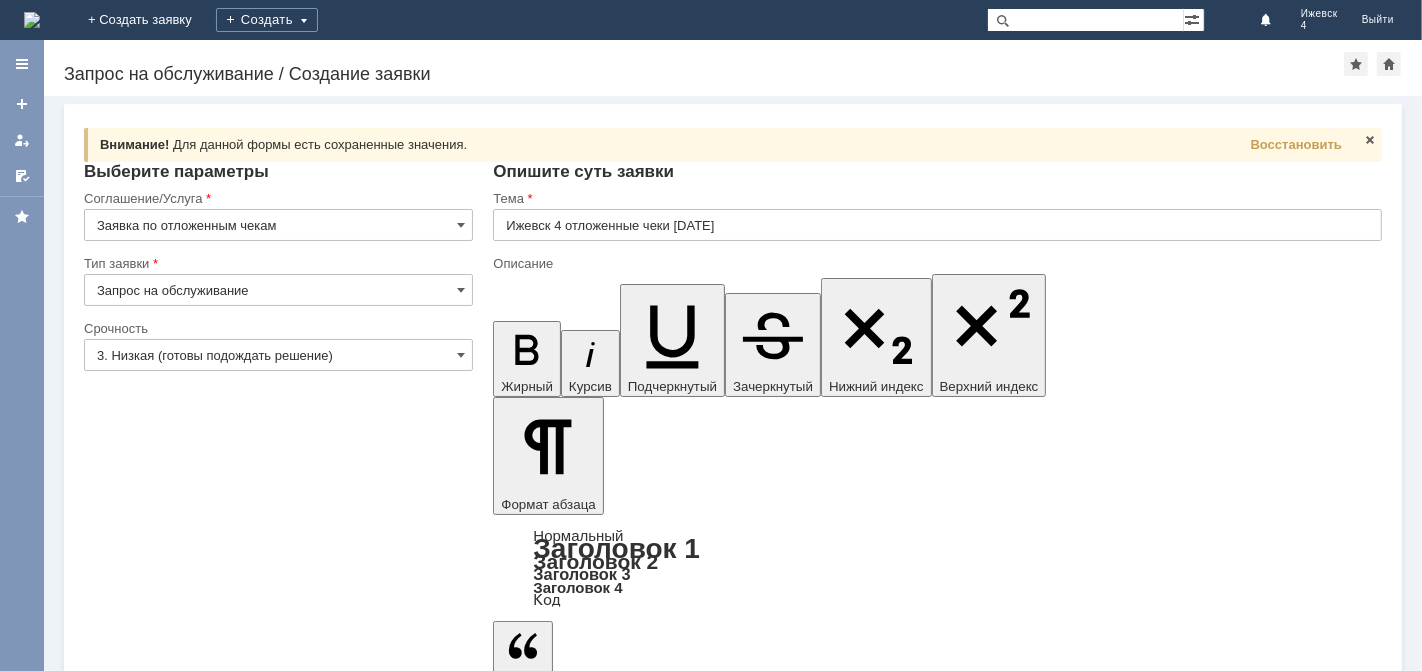 click at bounding box center (656, 5722) 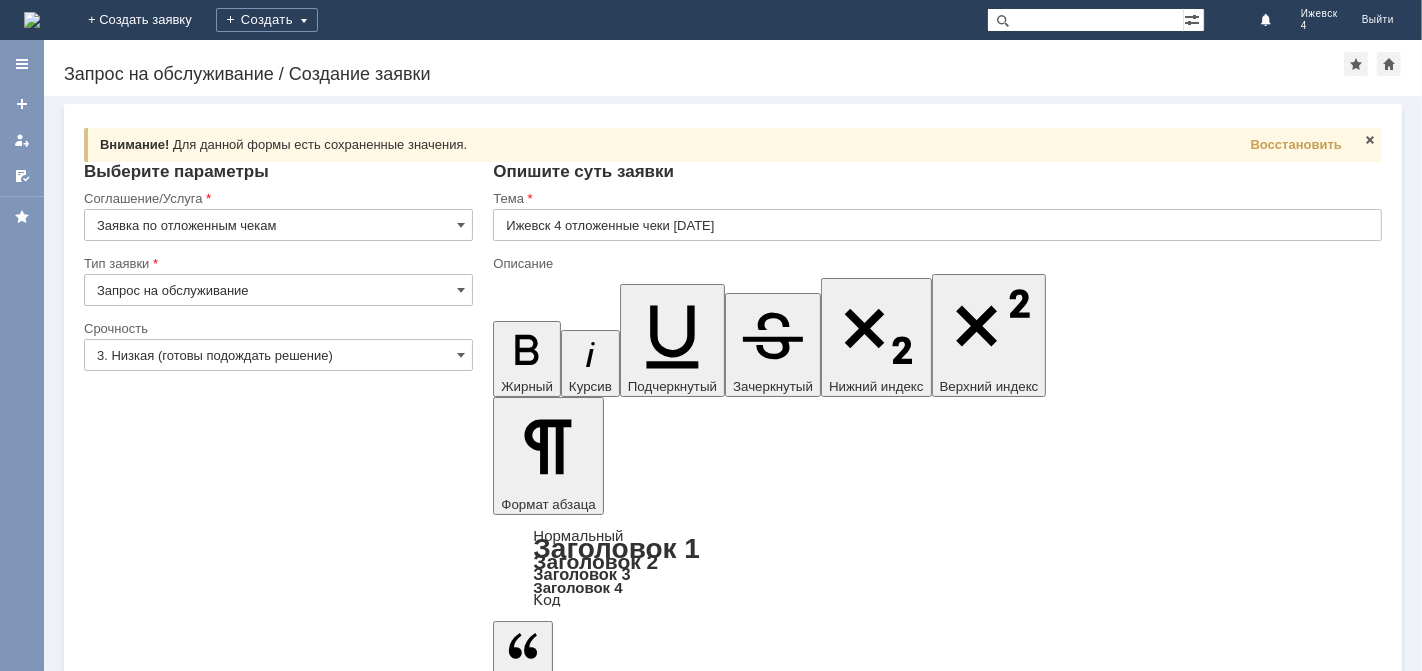 type 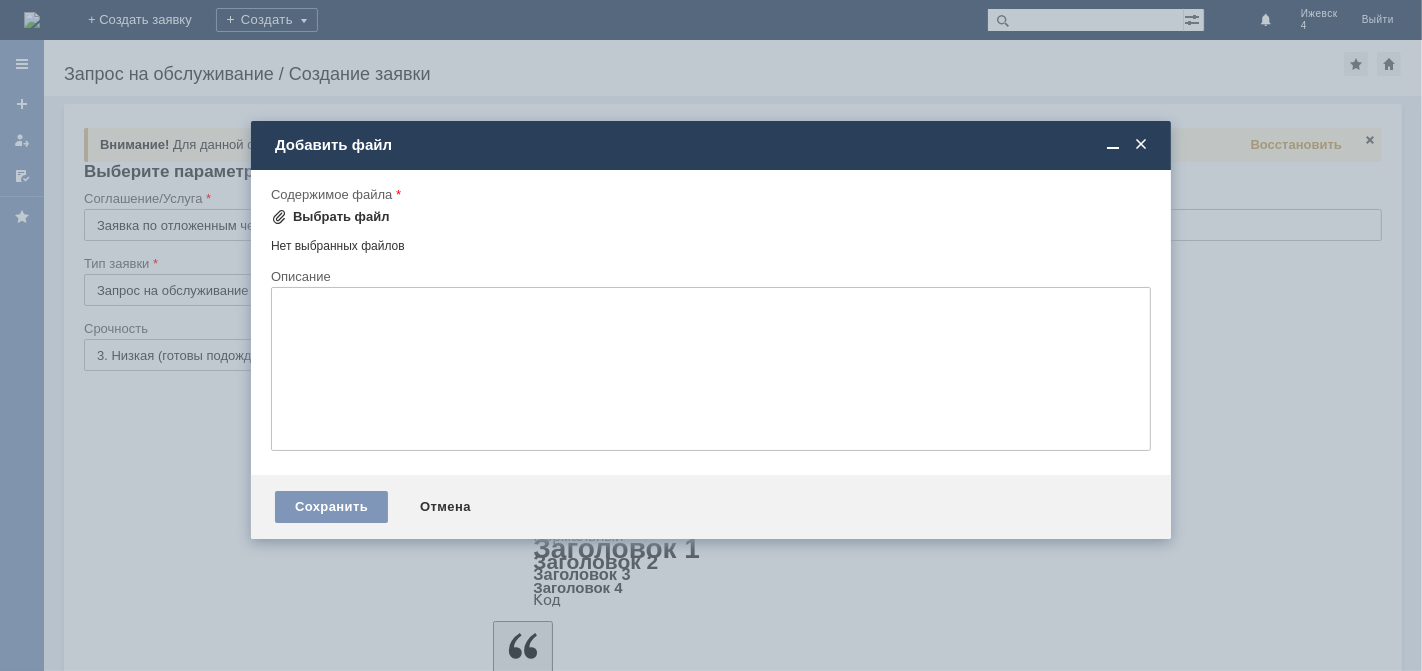 click on "Выбрать файл" at bounding box center [341, 217] 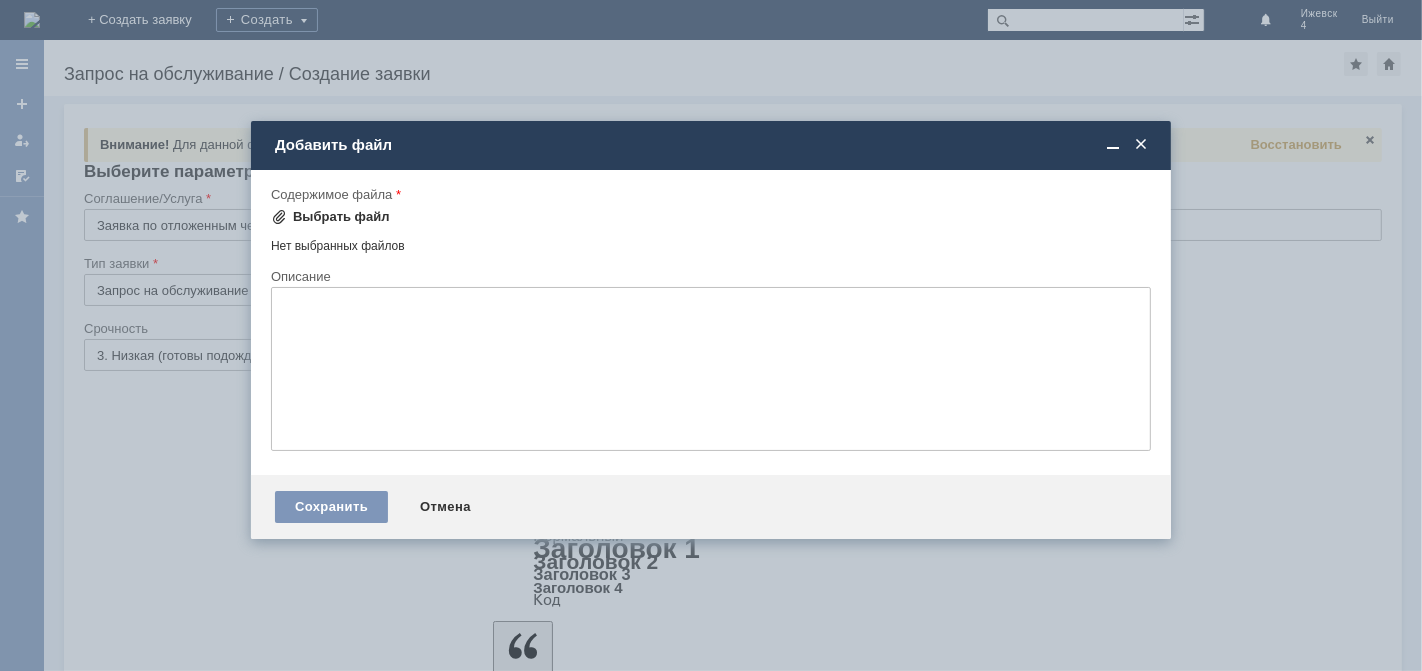 scroll, scrollTop: 0, scrollLeft: 0, axis: both 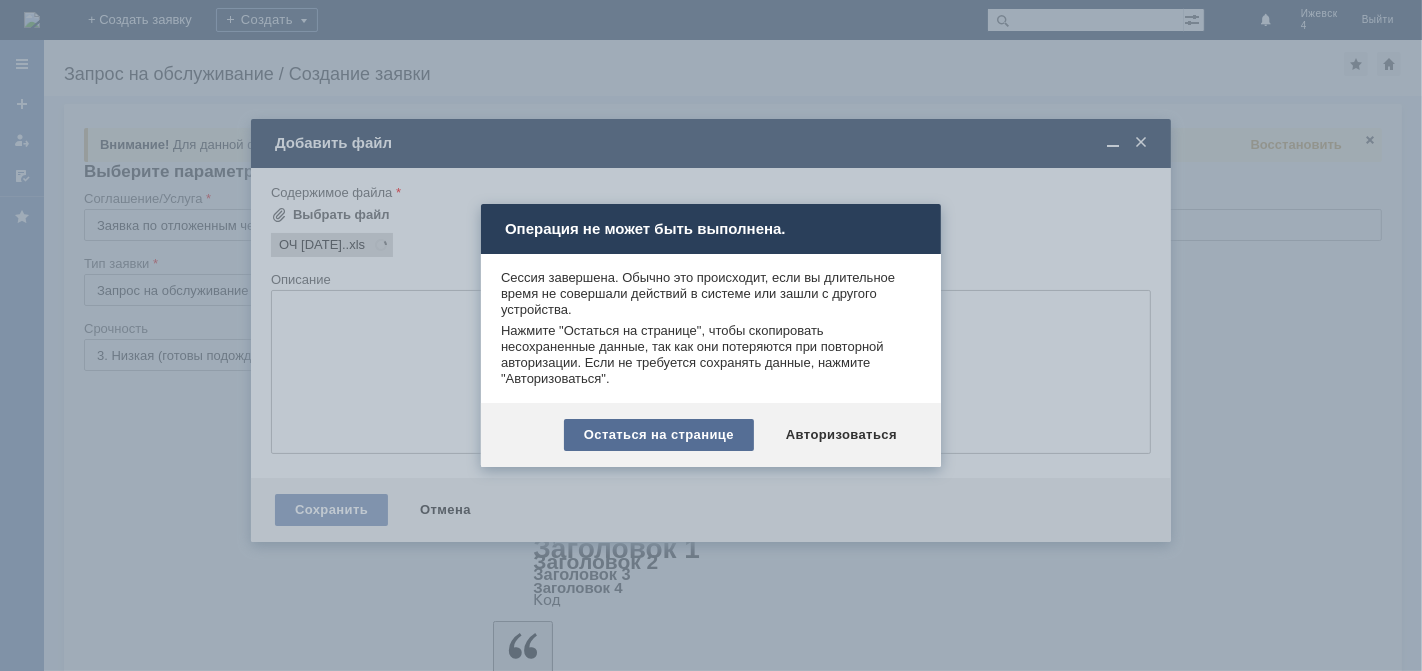 click on "Остаться на странице" at bounding box center [659, 435] 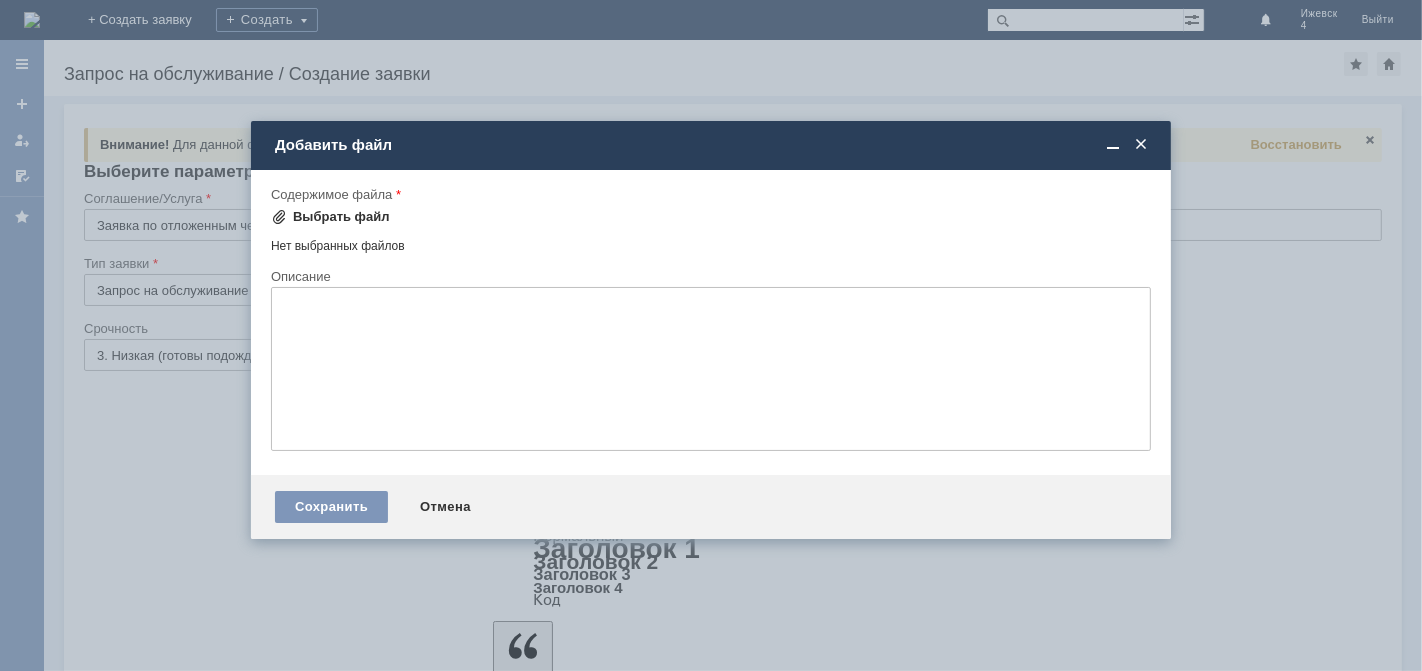 click on "Выбрать файл" at bounding box center (341, 217) 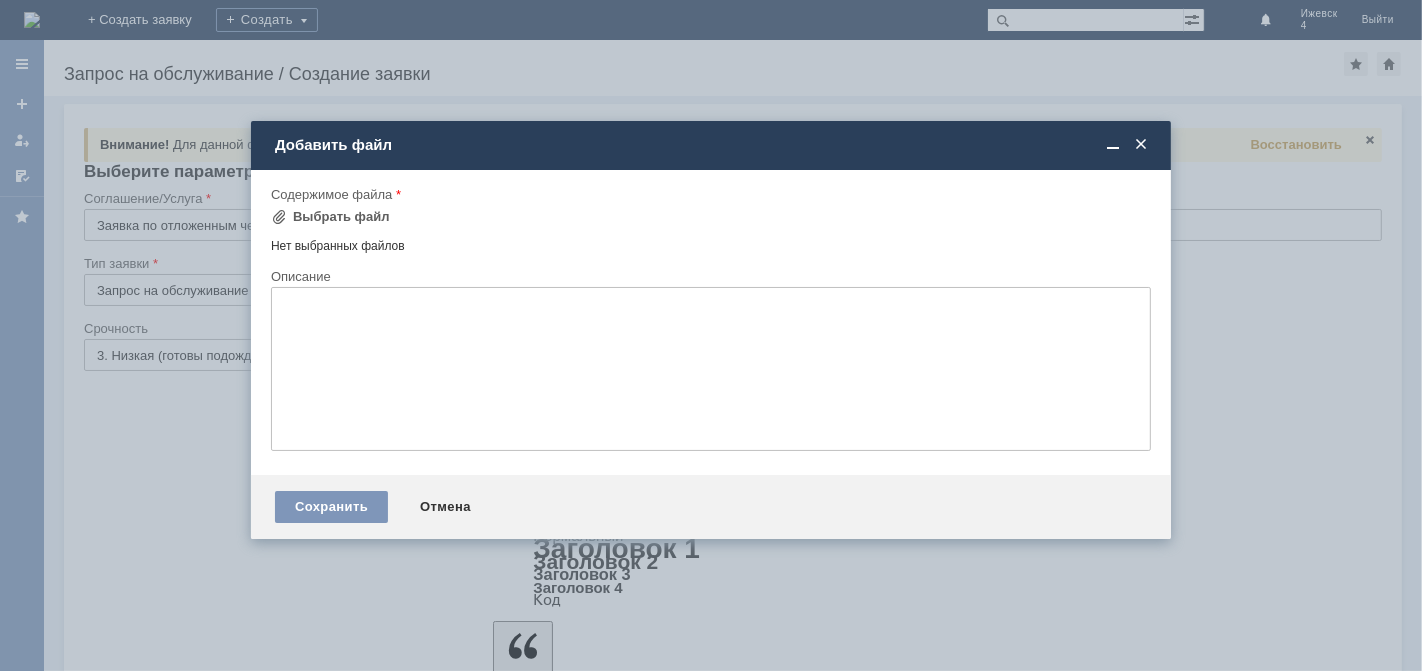 scroll, scrollTop: 0, scrollLeft: 0, axis: both 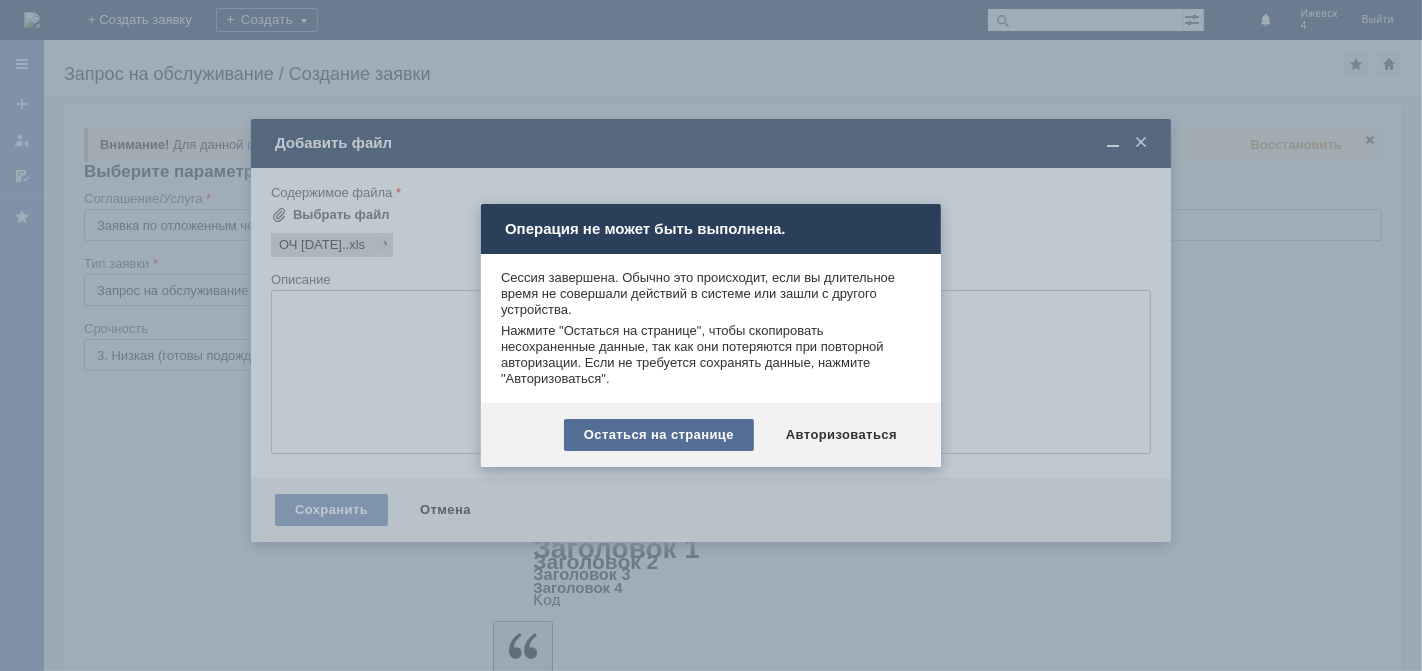 click on "Остаться на странице" at bounding box center (659, 435) 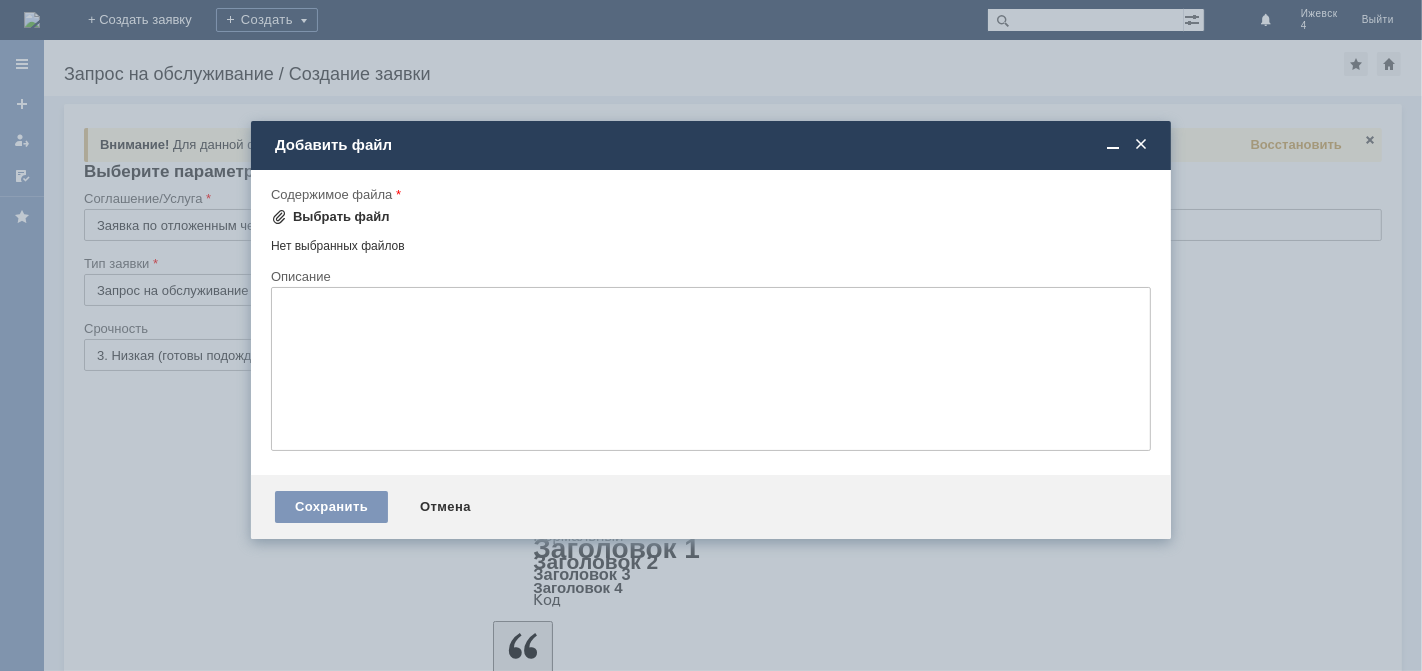 click on "Выбрать файл" at bounding box center [341, 217] 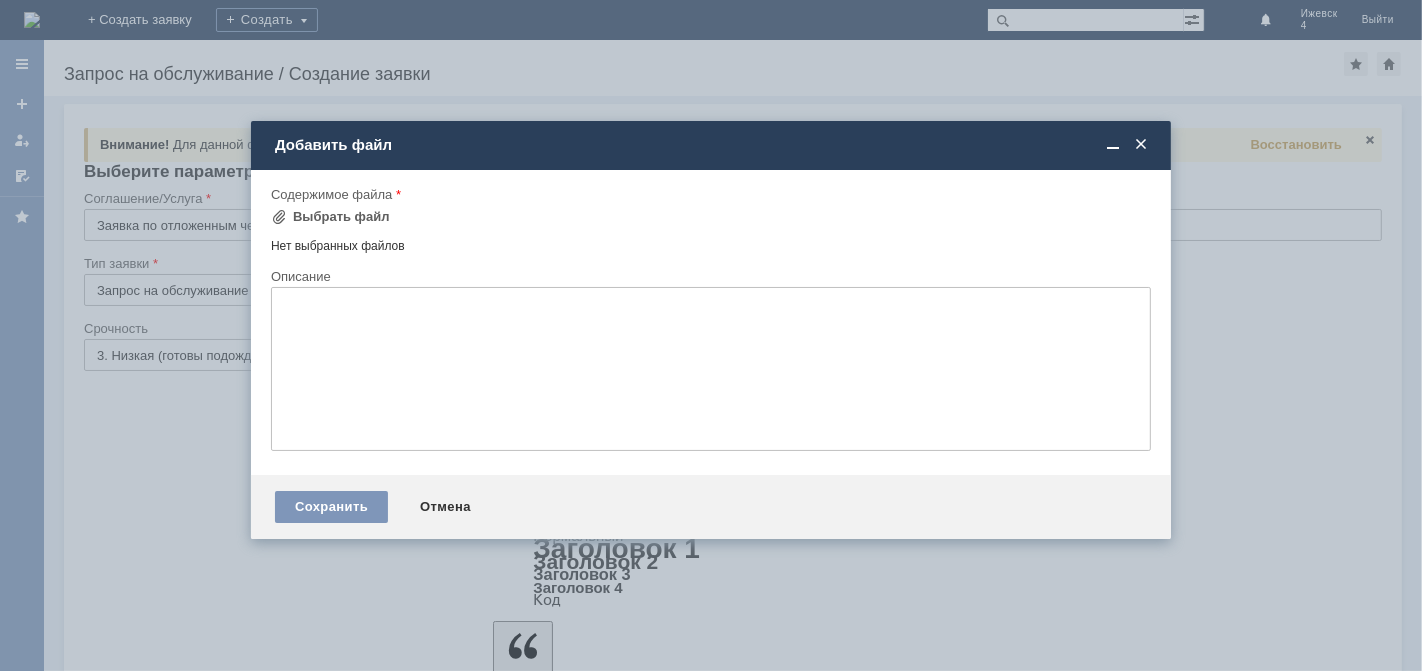 scroll, scrollTop: 0, scrollLeft: 0, axis: both 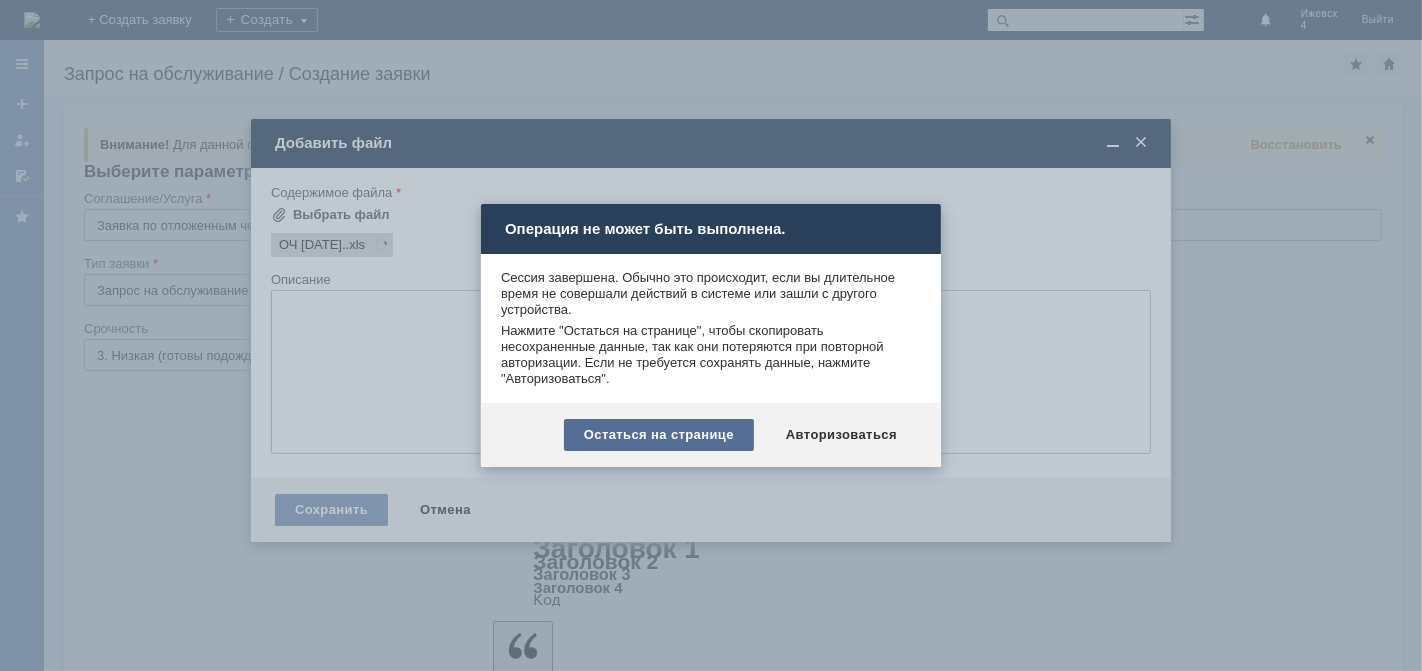 click on "Остаться на странице" at bounding box center [659, 435] 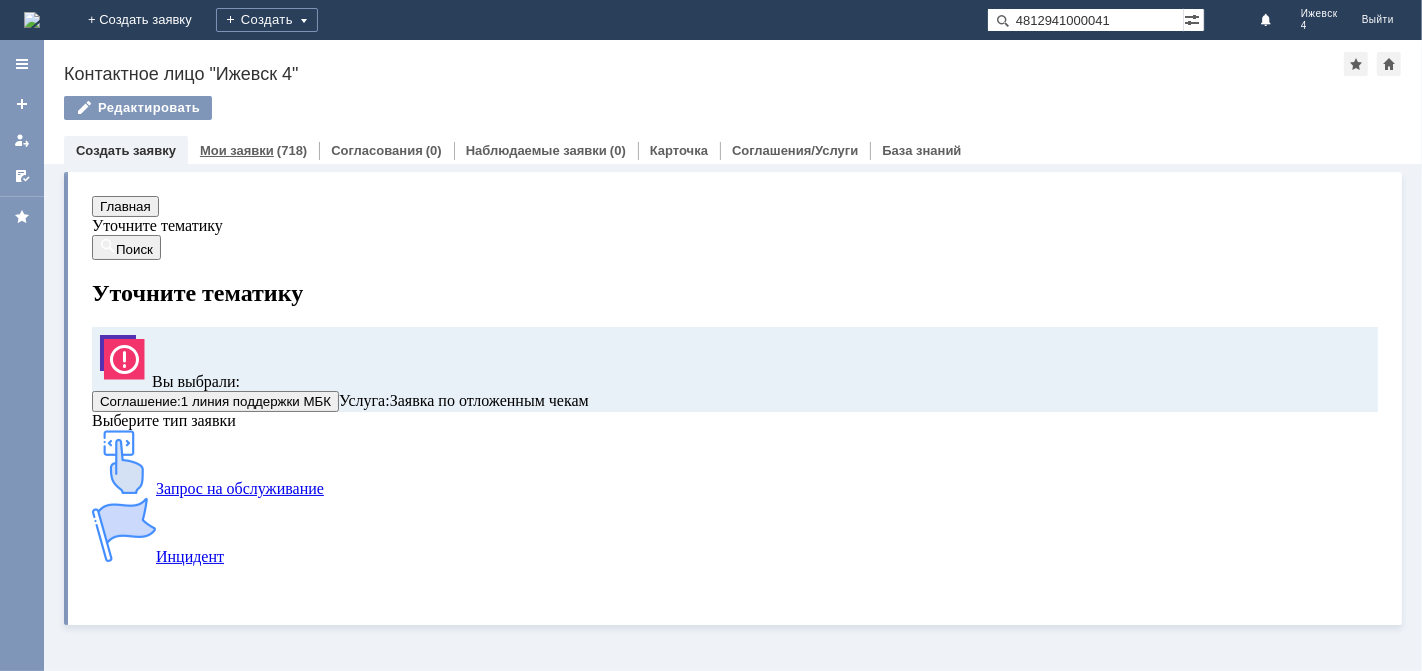 scroll, scrollTop: 0, scrollLeft: 0, axis: both 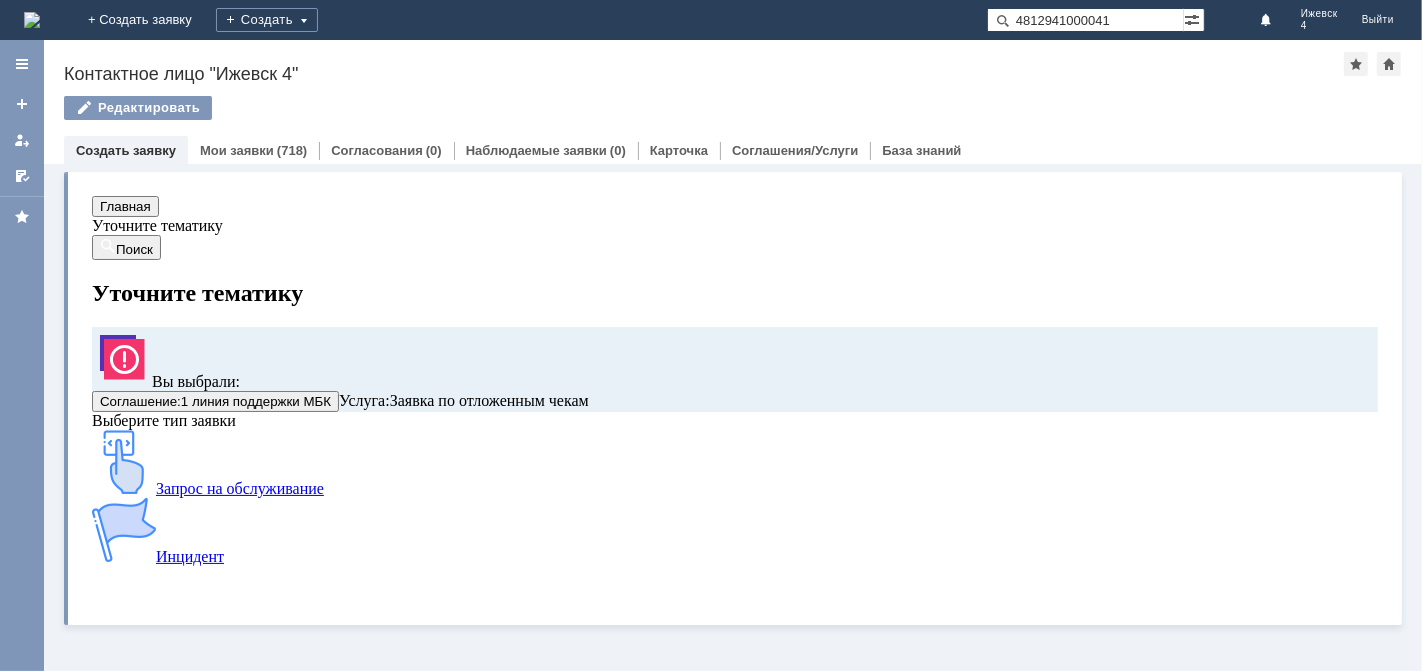 click at bounding box center [123, 461] 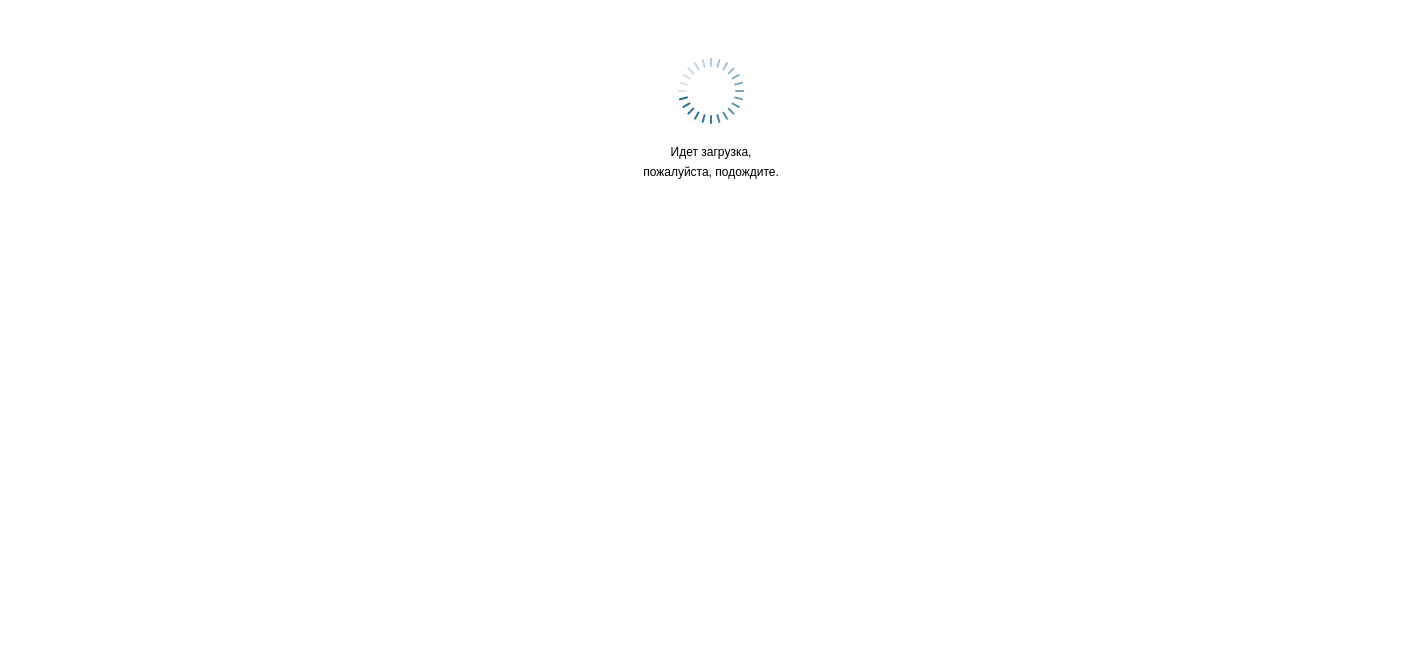 scroll, scrollTop: 0, scrollLeft: 0, axis: both 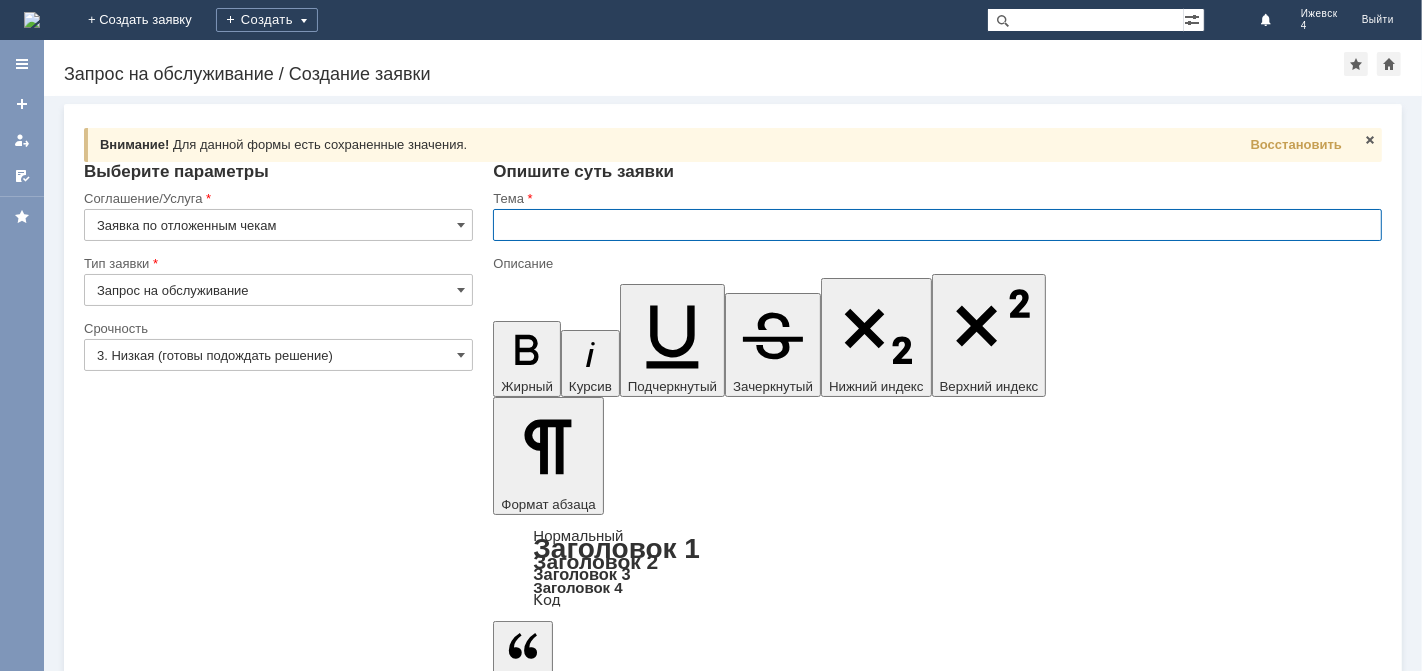 click at bounding box center [937, 225] 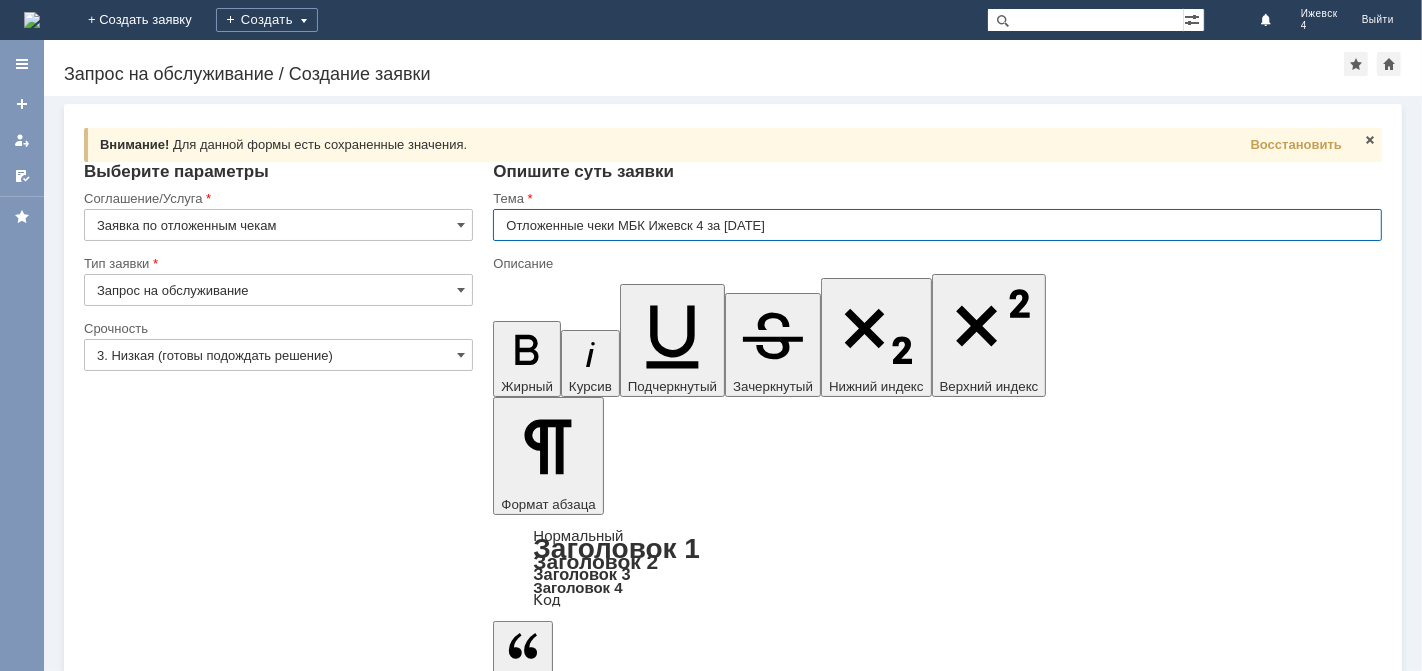 type on "Отложенные чеки МБК Ижевск 4 за [DATE]" 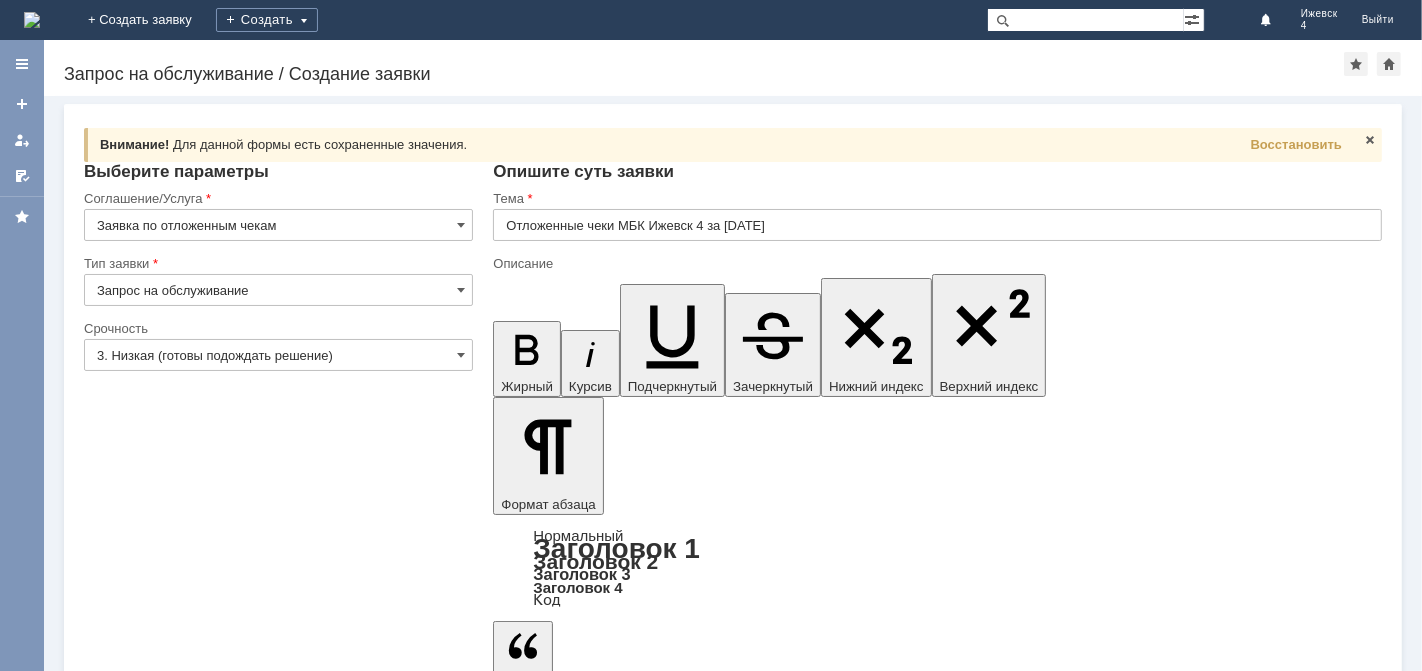 type 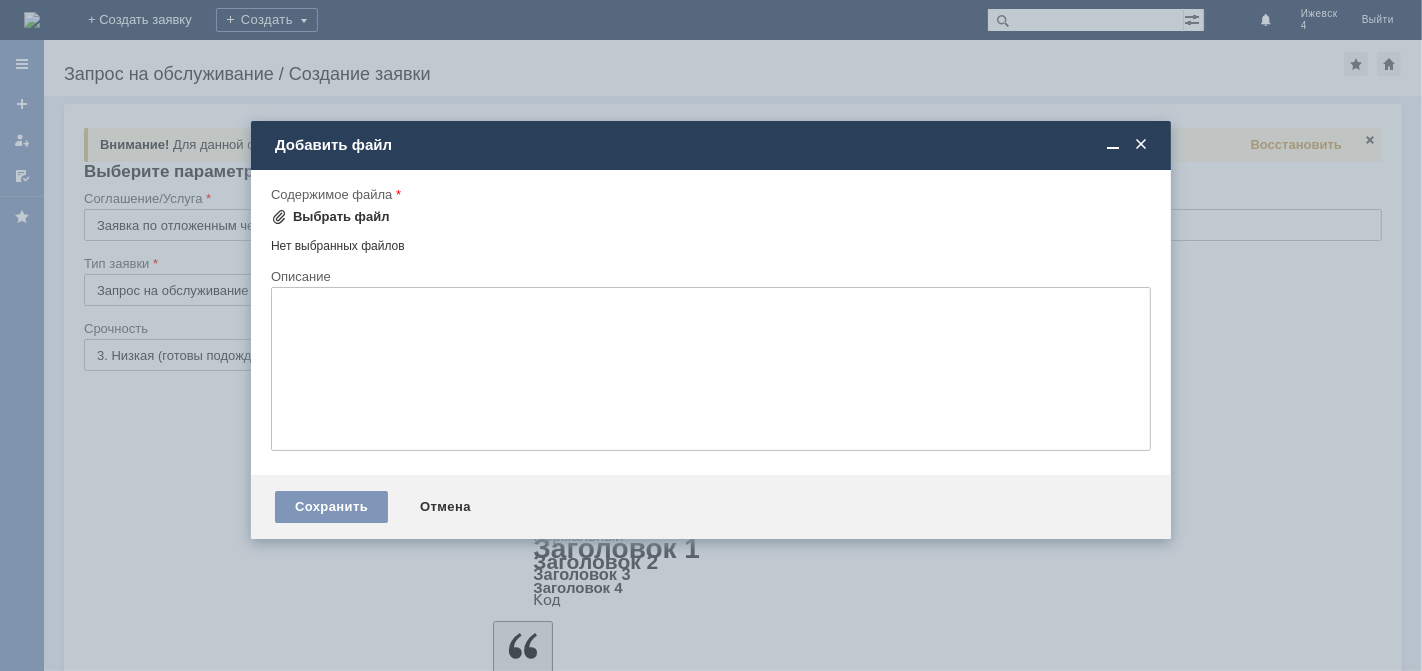 click on "Выбрать файл" at bounding box center (341, 217) 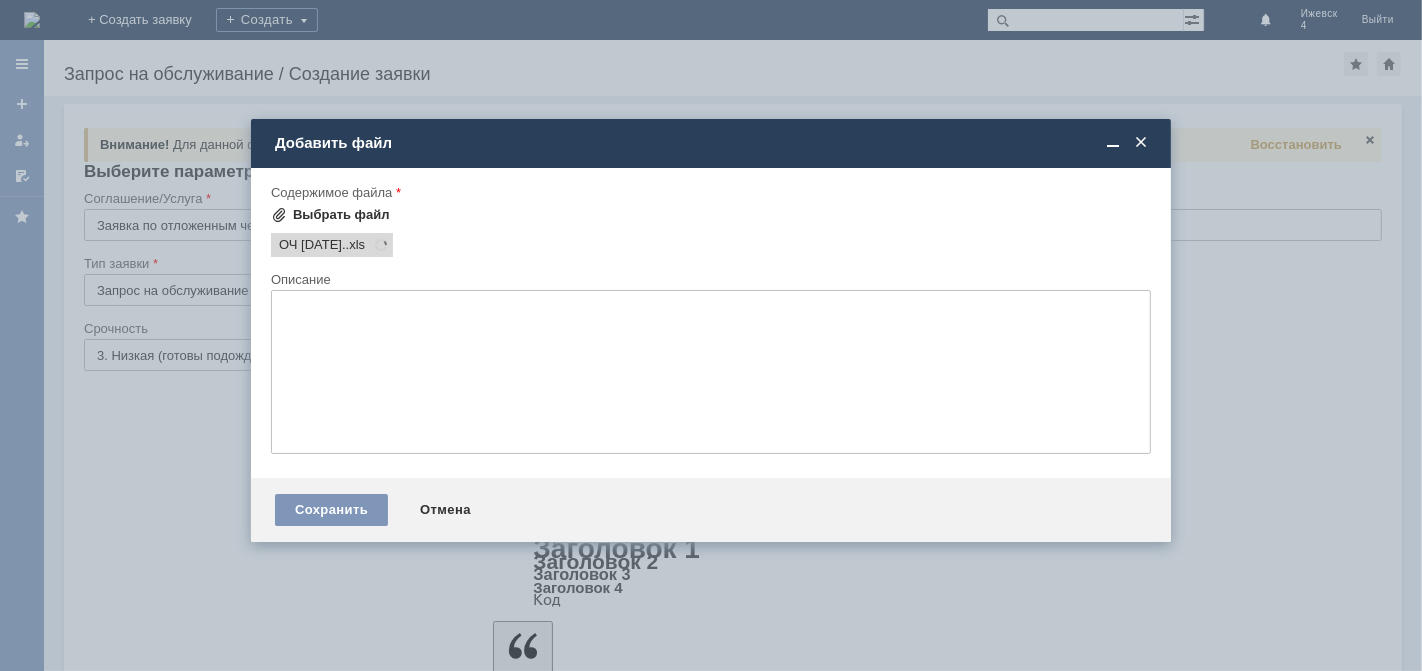 scroll, scrollTop: 0, scrollLeft: 0, axis: both 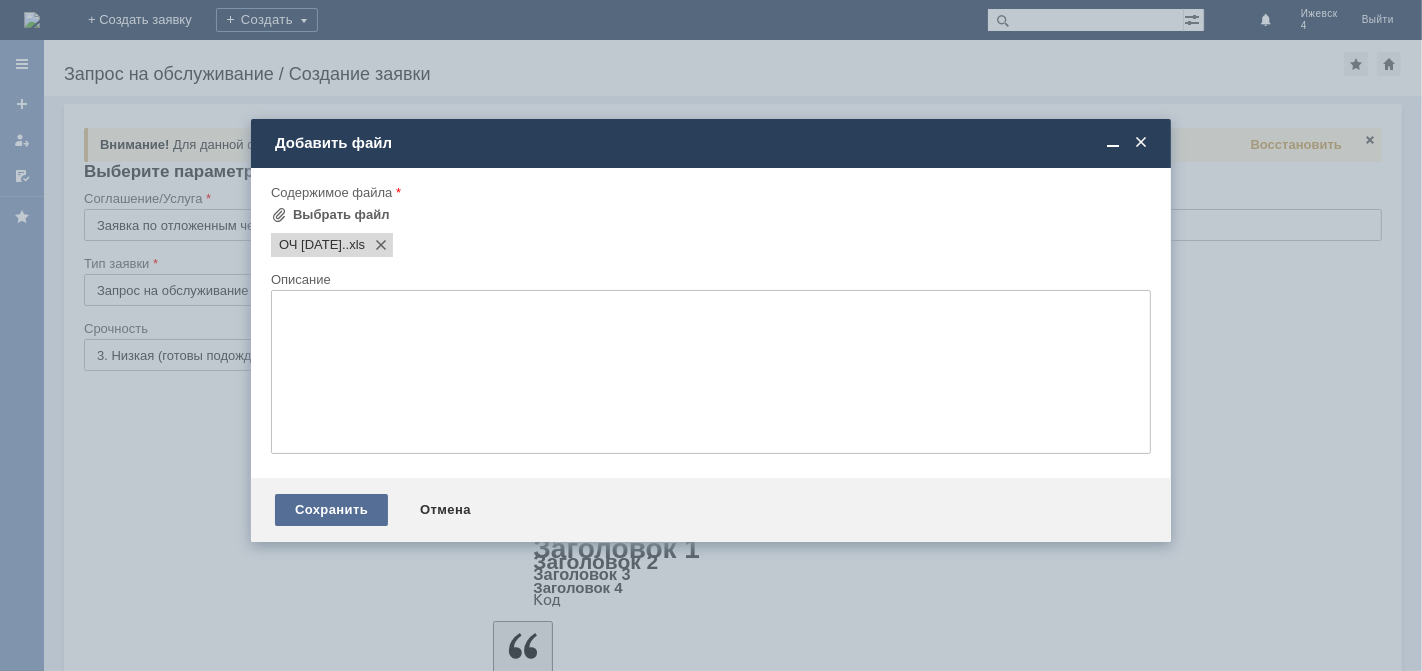 click on "Сохранить" at bounding box center [331, 510] 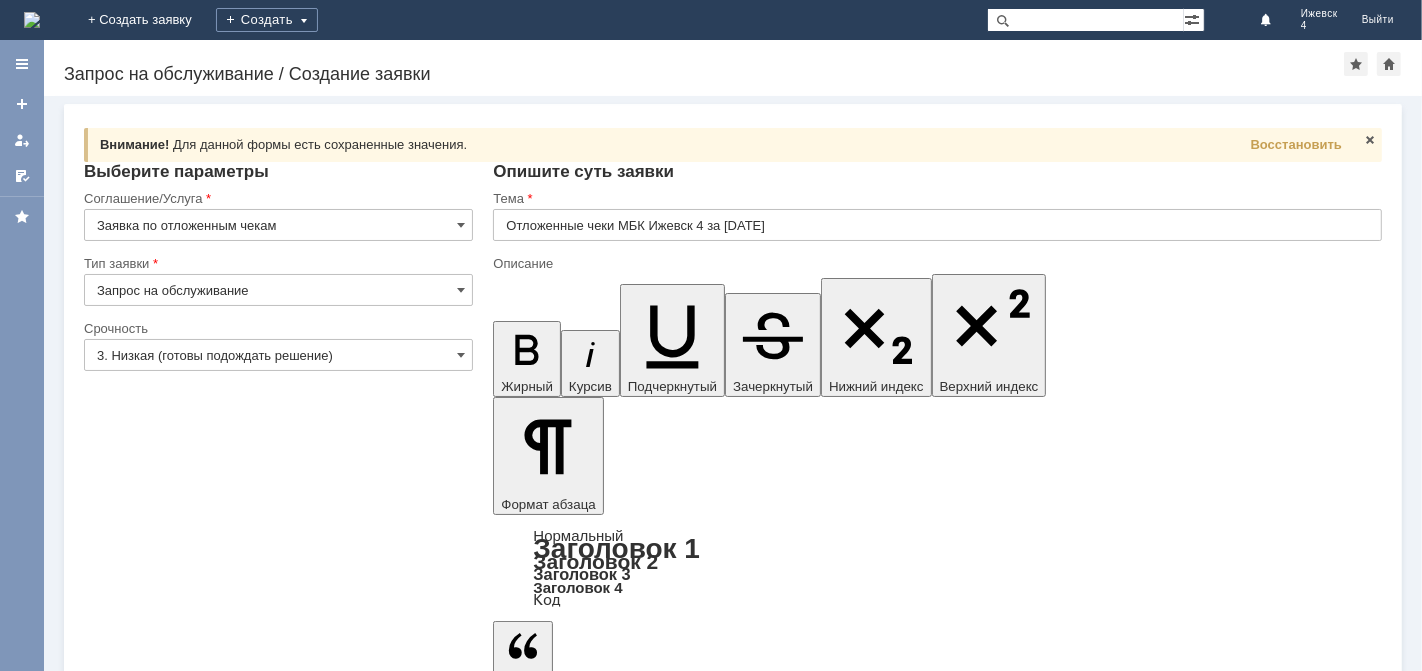 click on "Сохранить" at bounding box center (144, 5956) 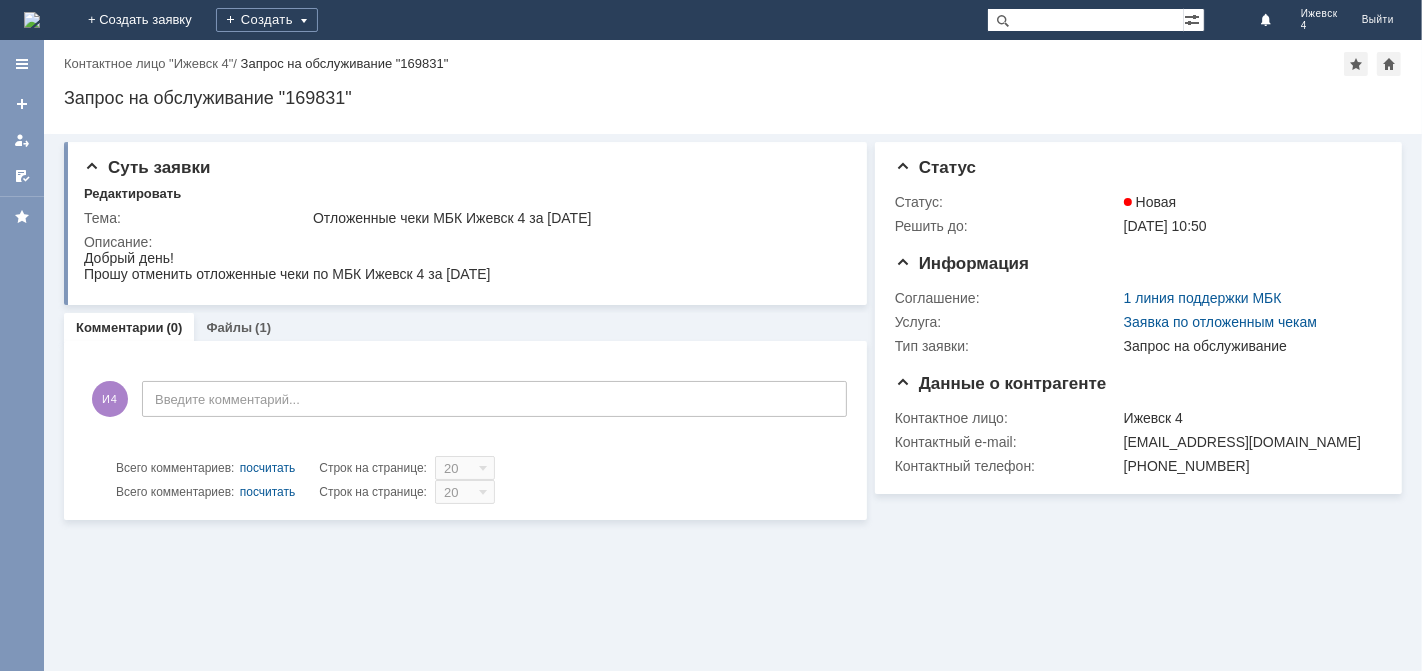 scroll, scrollTop: 0, scrollLeft: 0, axis: both 